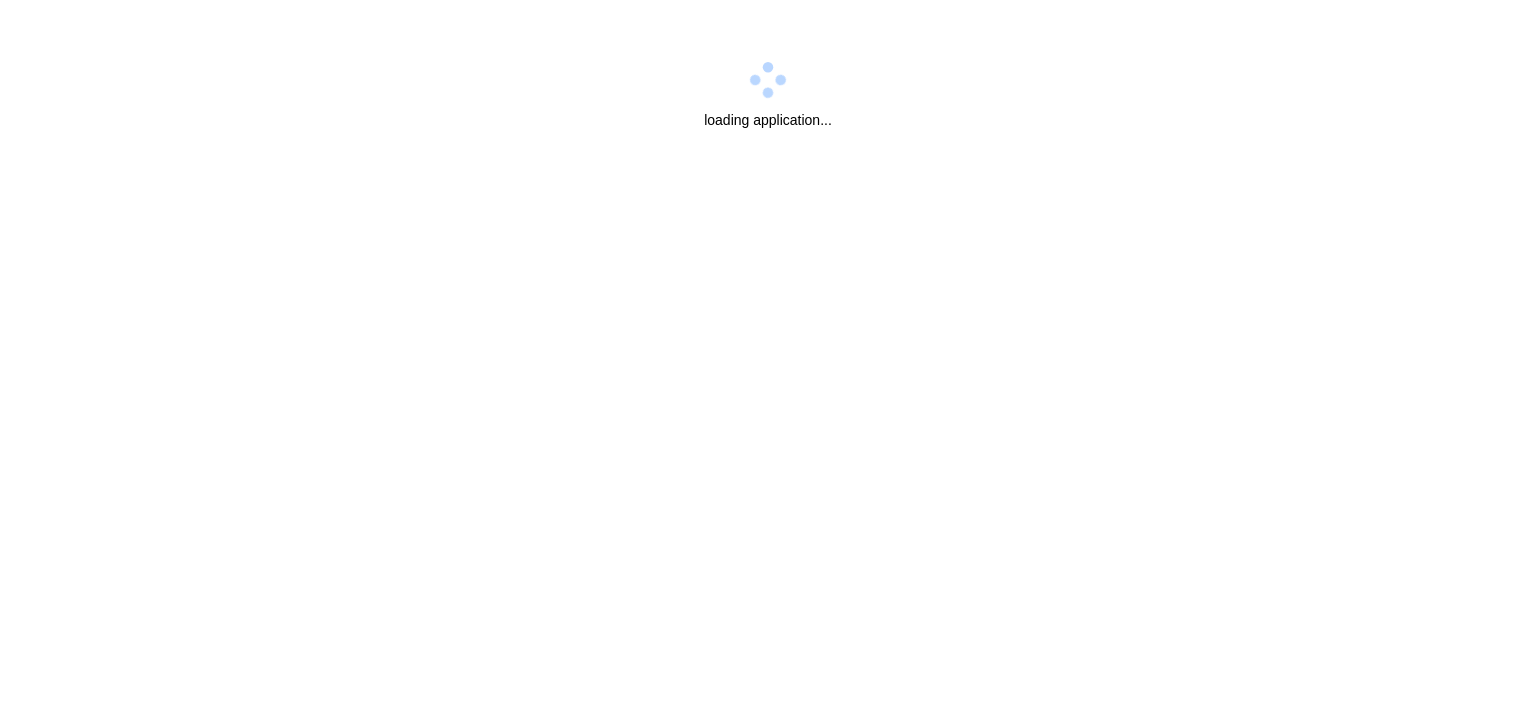scroll, scrollTop: 0, scrollLeft: 0, axis: both 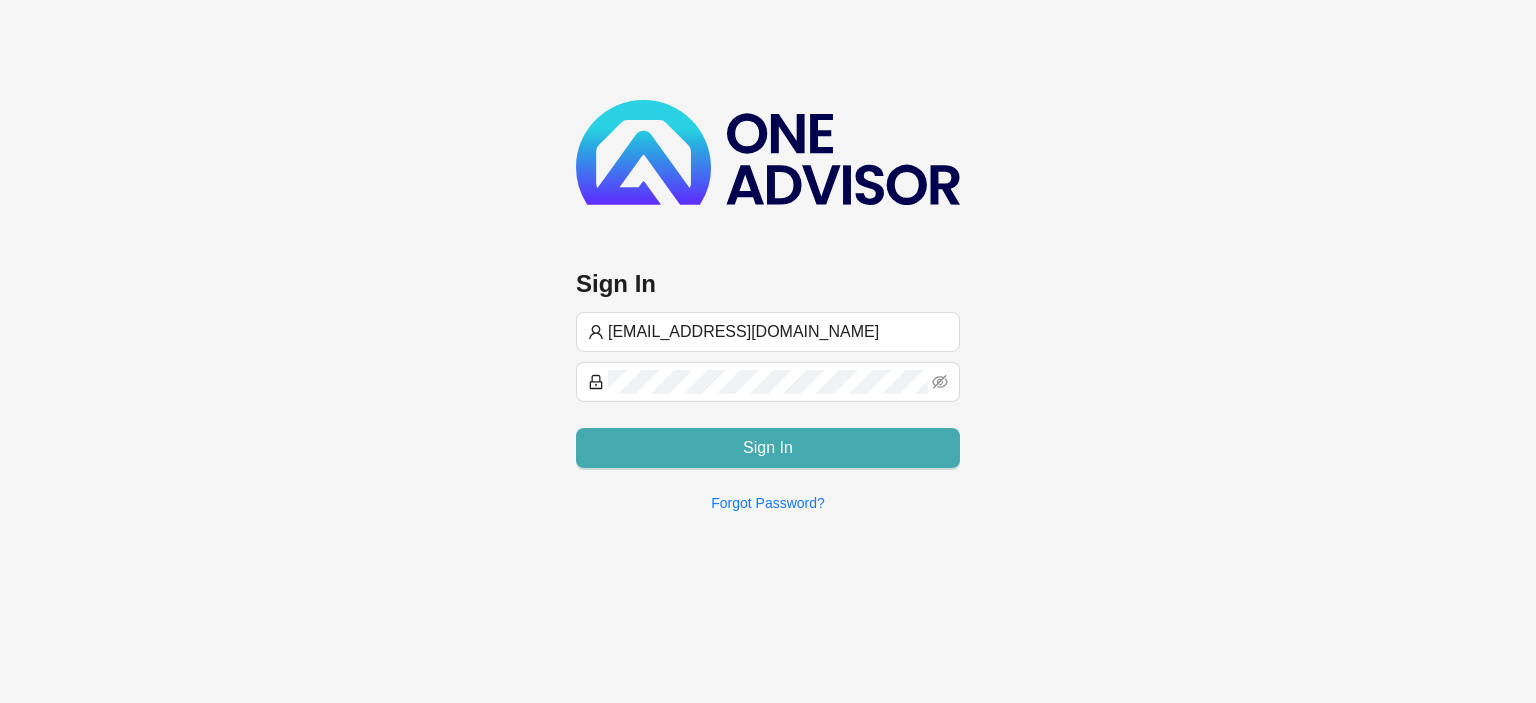 type on "[EMAIL_ADDRESS][DOMAIN_NAME]" 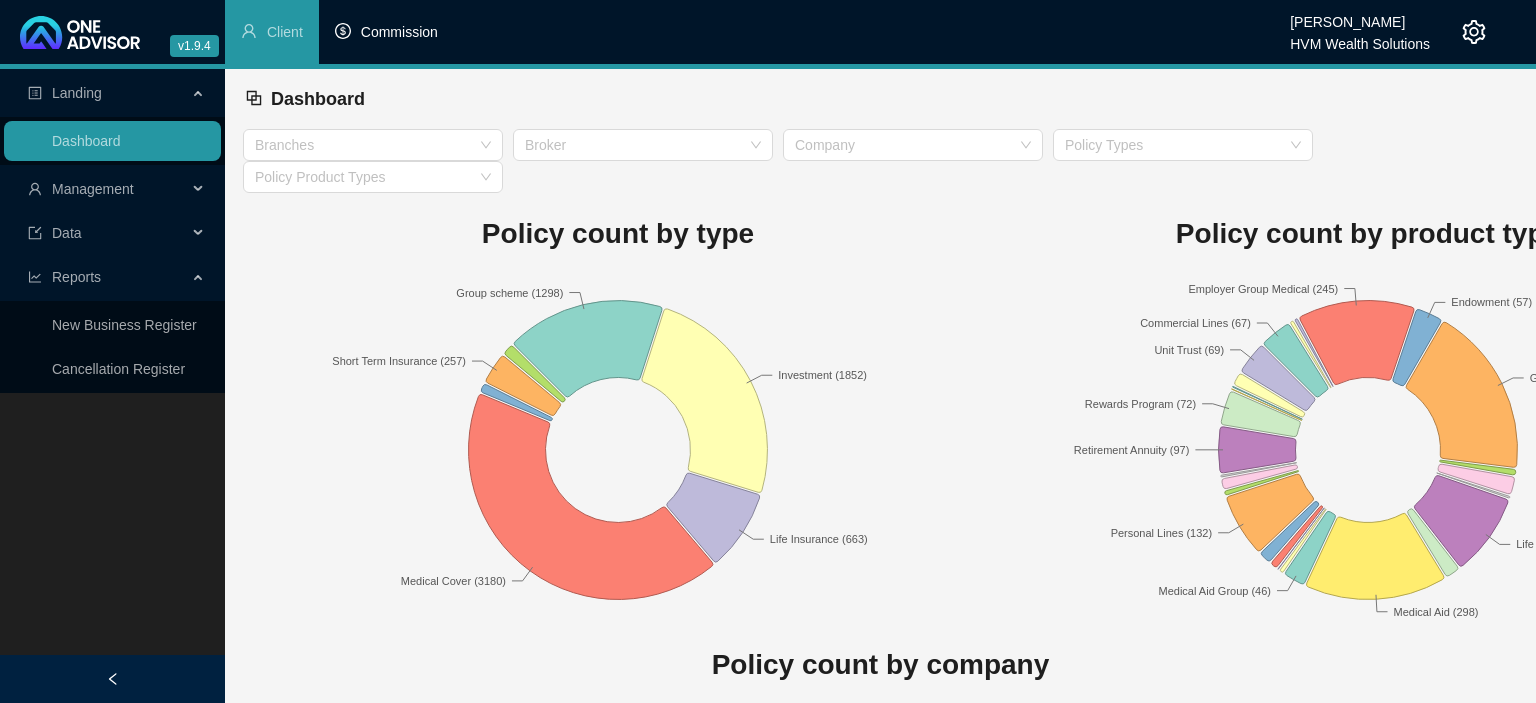 click on "Commission" at bounding box center [399, 32] 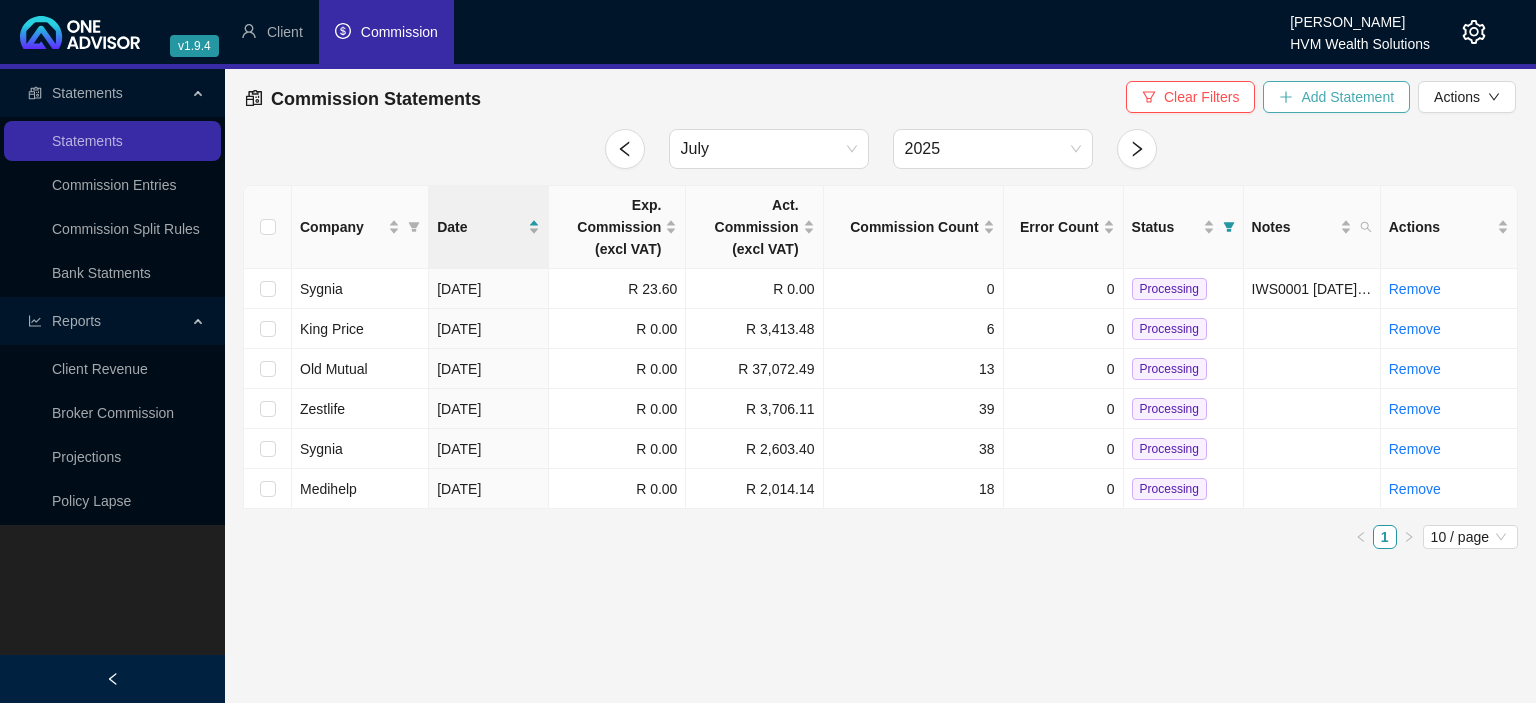 click on "Add Statement" at bounding box center [1336, 97] 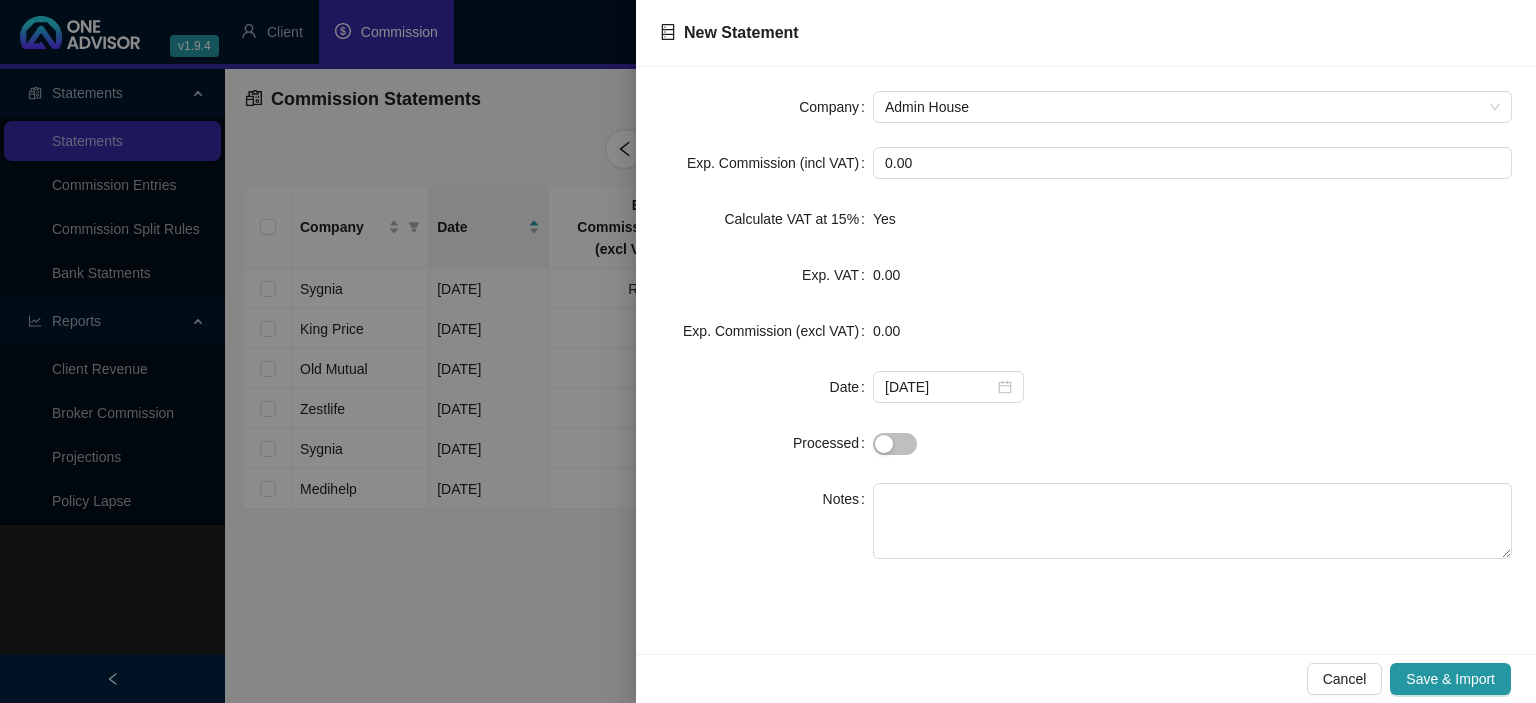 click on "Company Admin House Exp. Commission (incl VAT) 0.00 Calculate VAT at 15% Yes Exp. VAT 0.00 Exp. Commission (excl VAT) 0.00 Date [DATE] Processed Notes" at bounding box center (1086, 360) 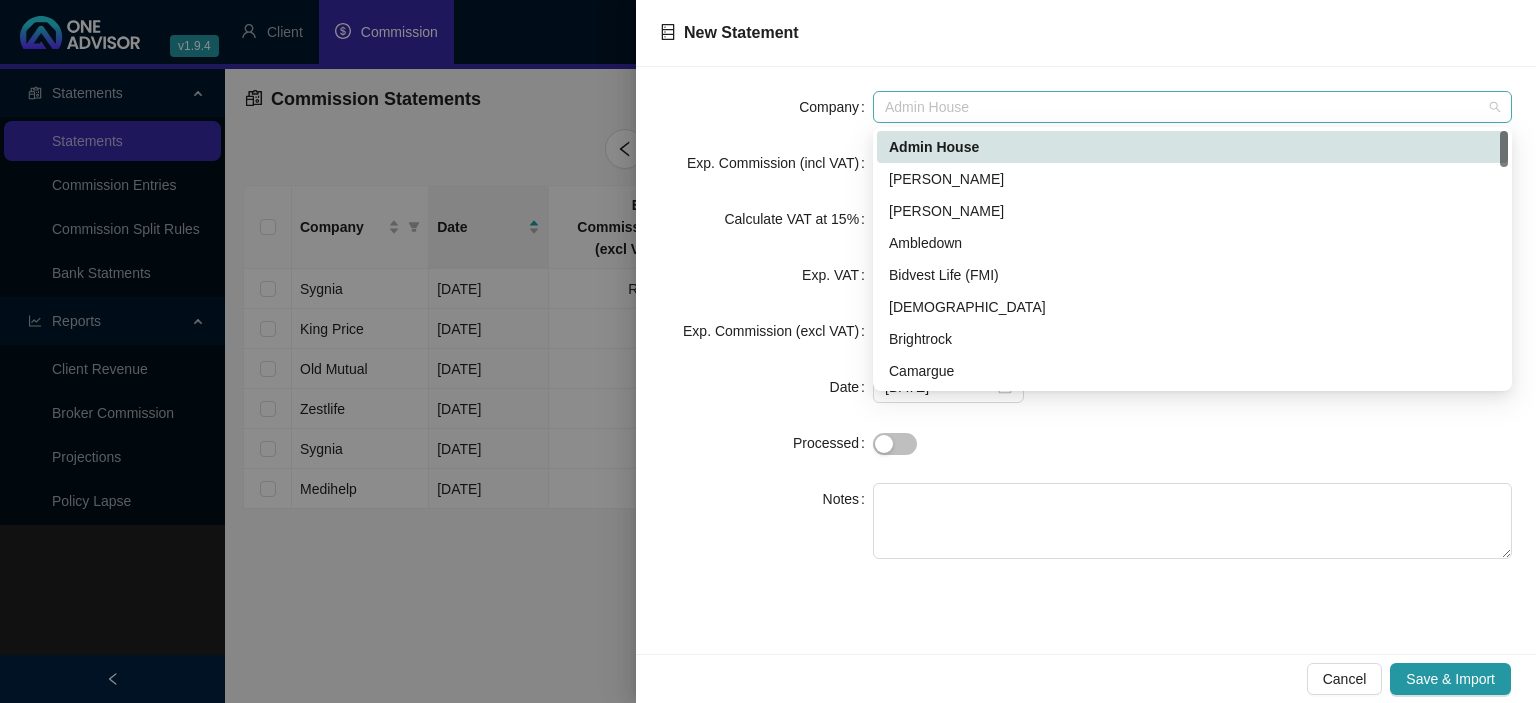 click on "Admin House" at bounding box center [1192, 107] 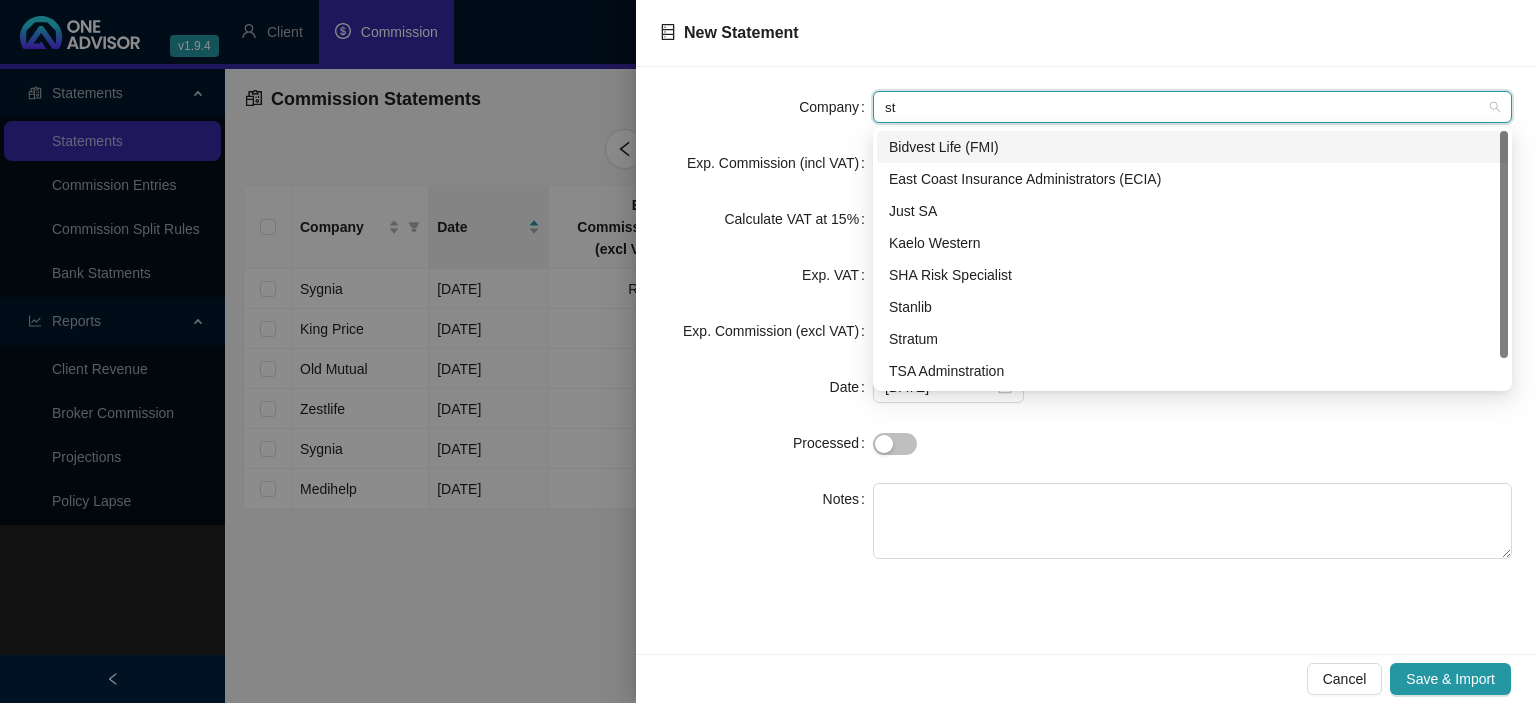 type on "sta" 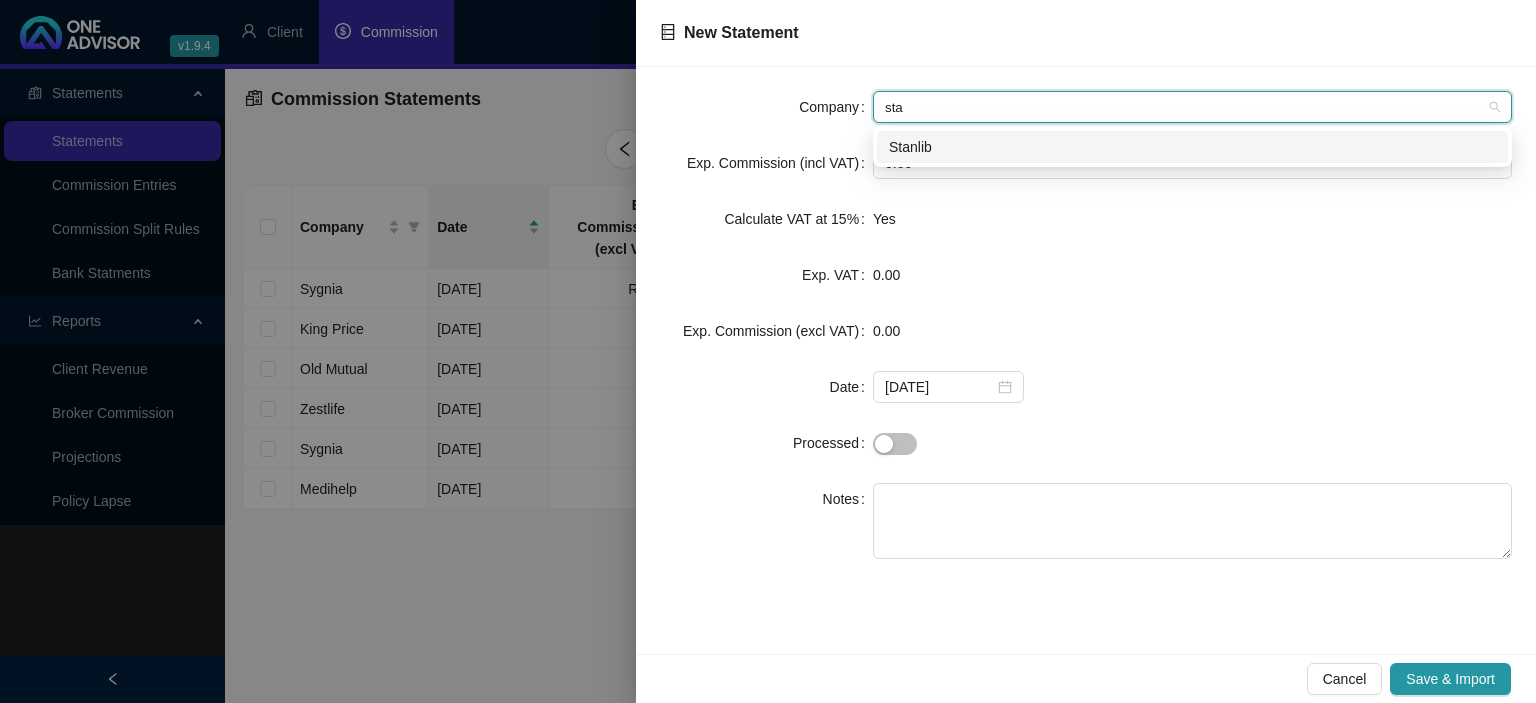 click on "Stanlib" at bounding box center [1192, 147] 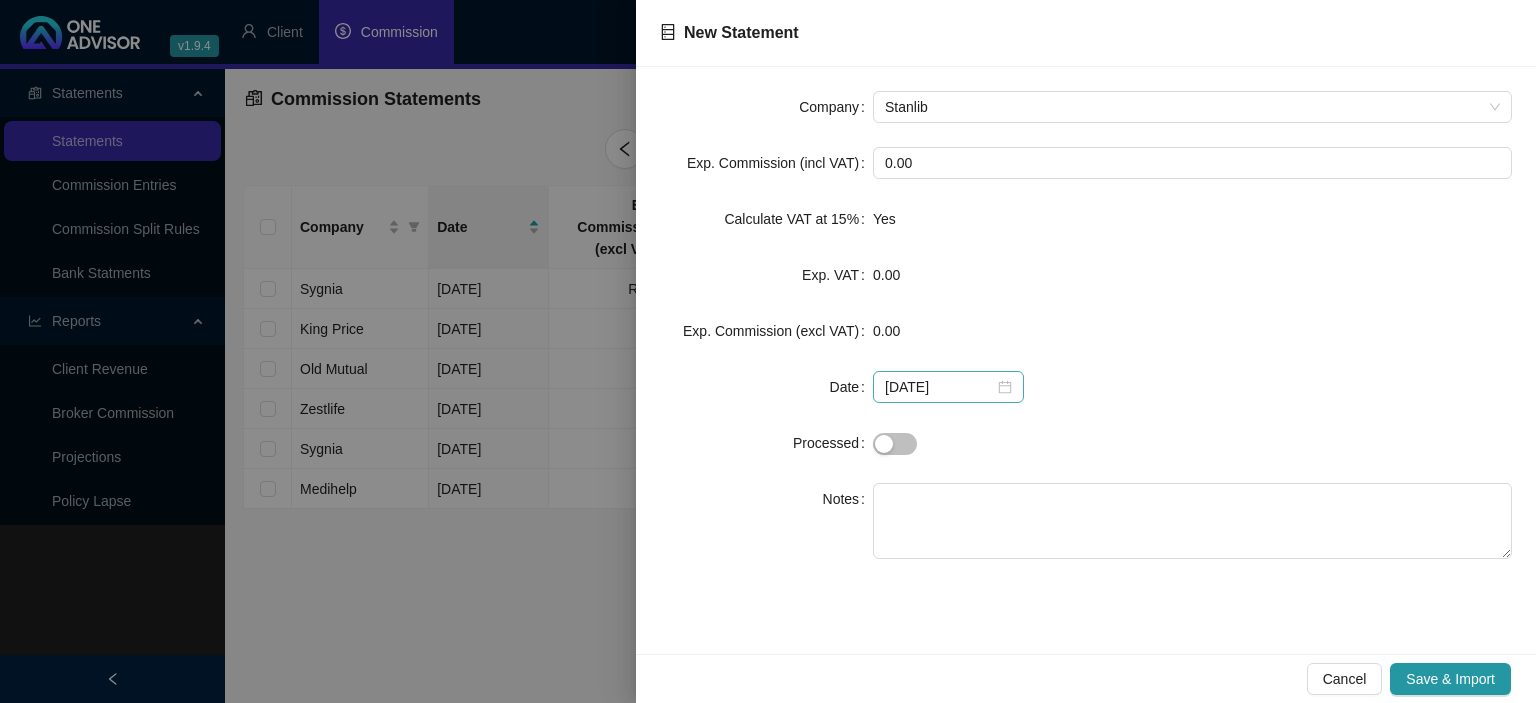click on "[DATE]" at bounding box center [948, 387] 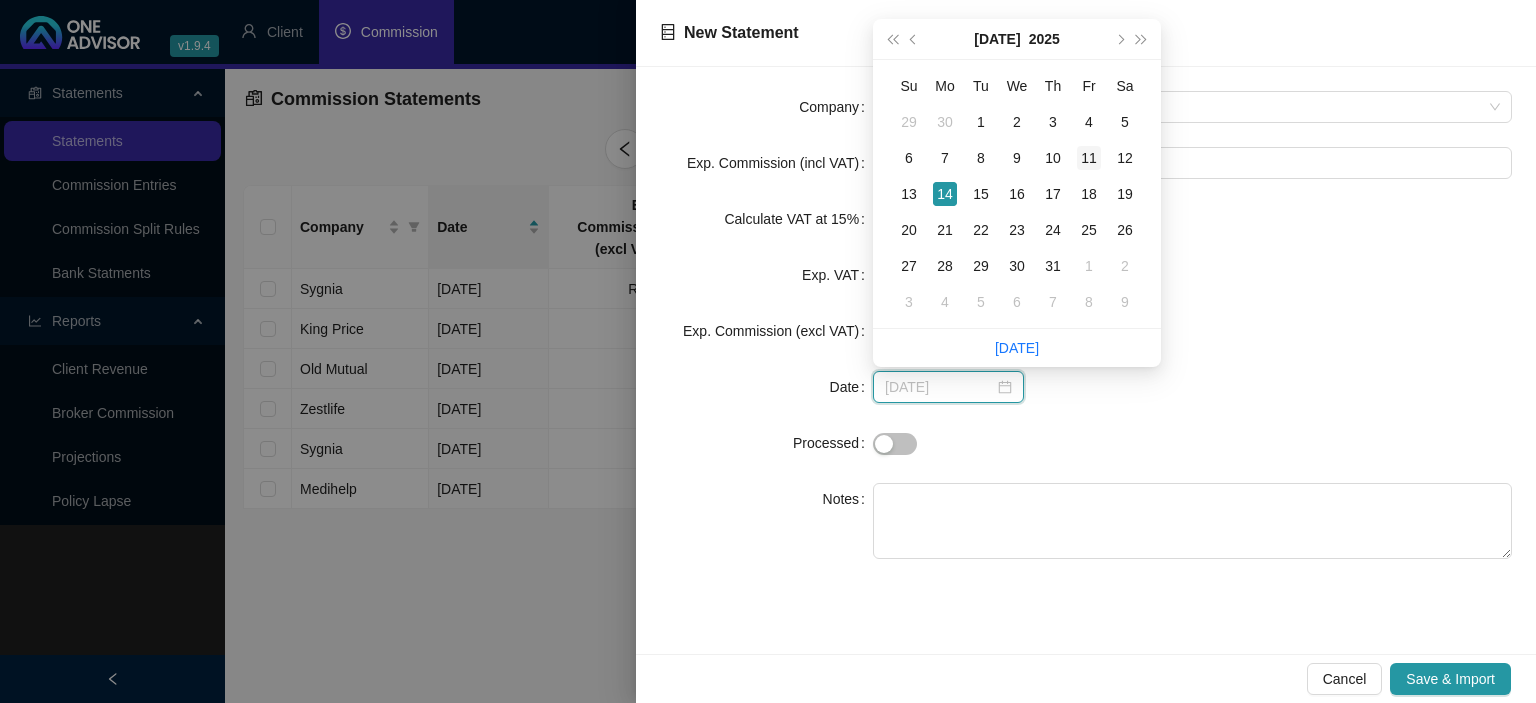 type on "[DATE]" 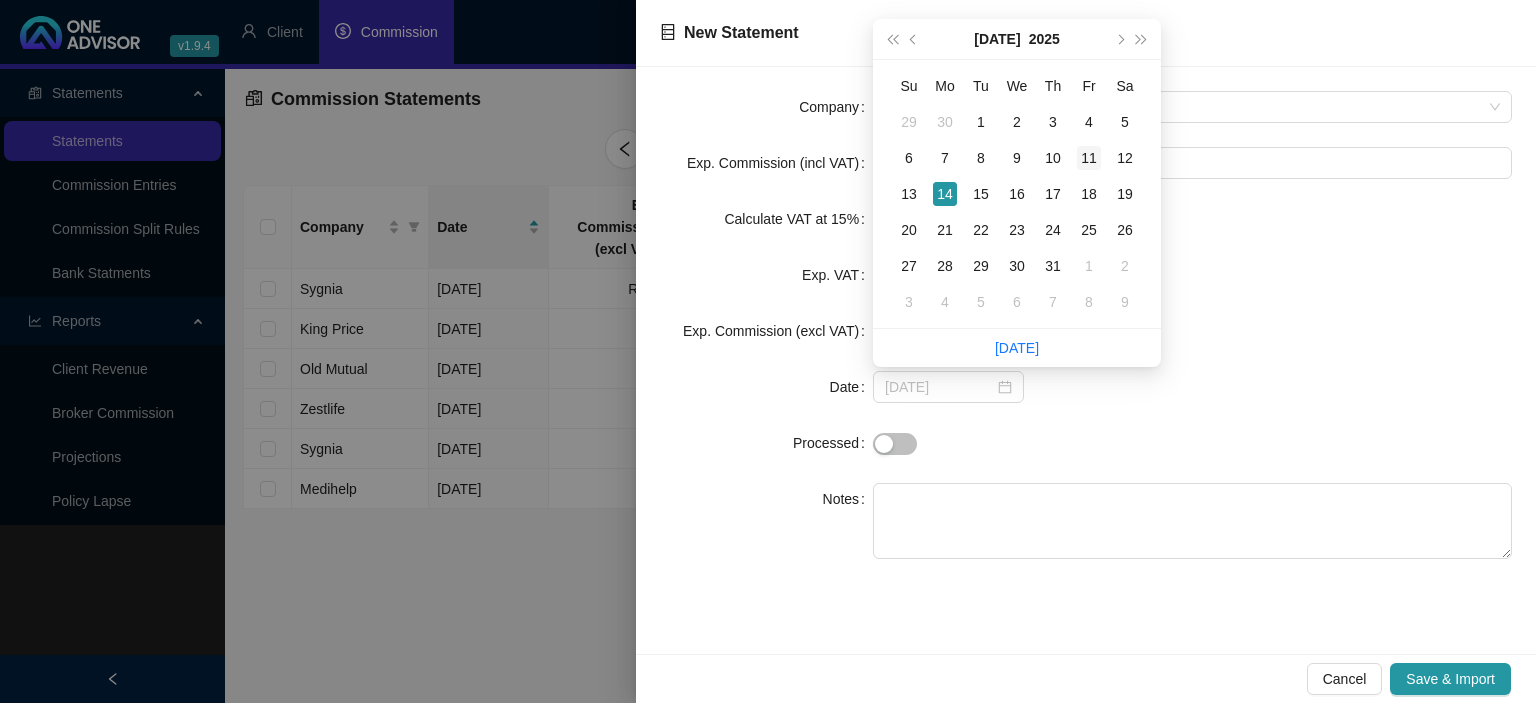 click on "11" at bounding box center [1089, 158] 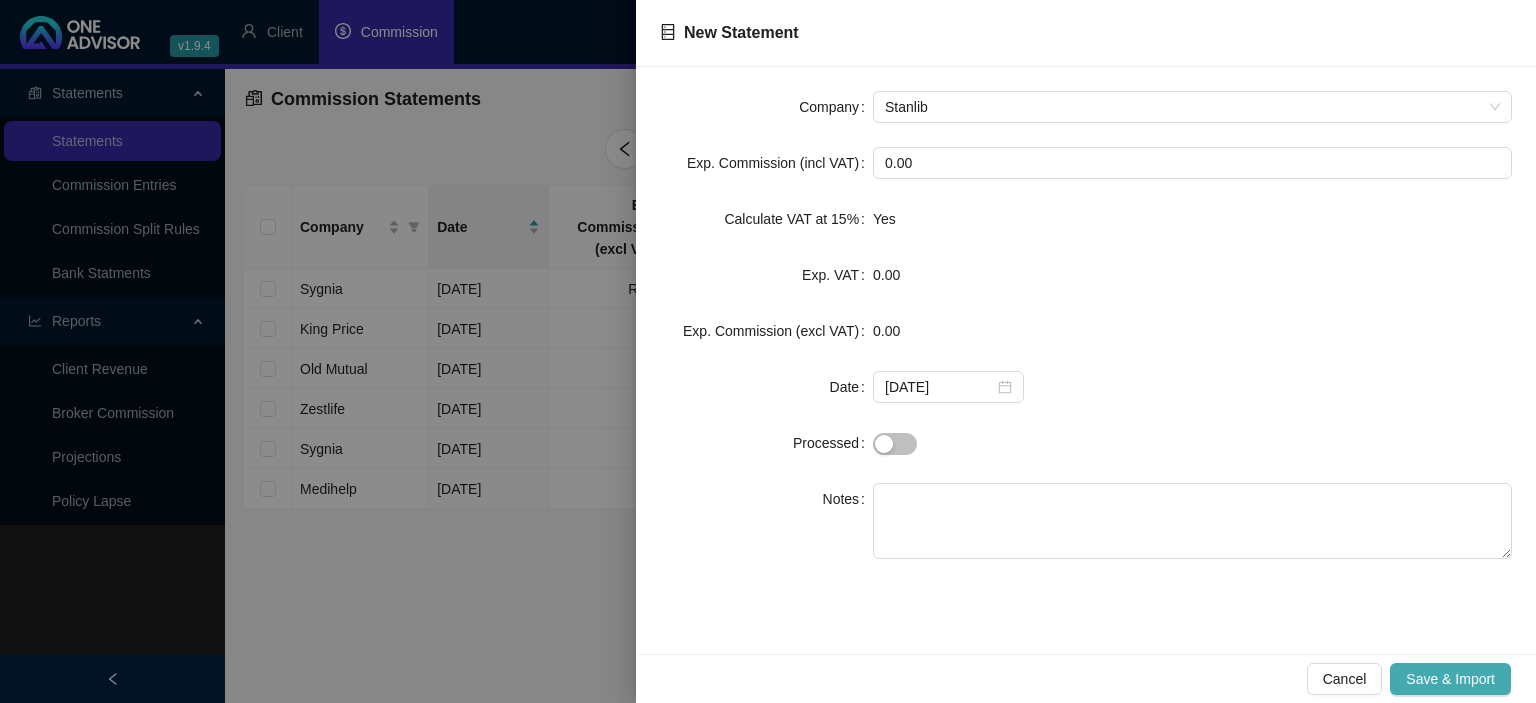 click on "Save & Import" at bounding box center (1450, 679) 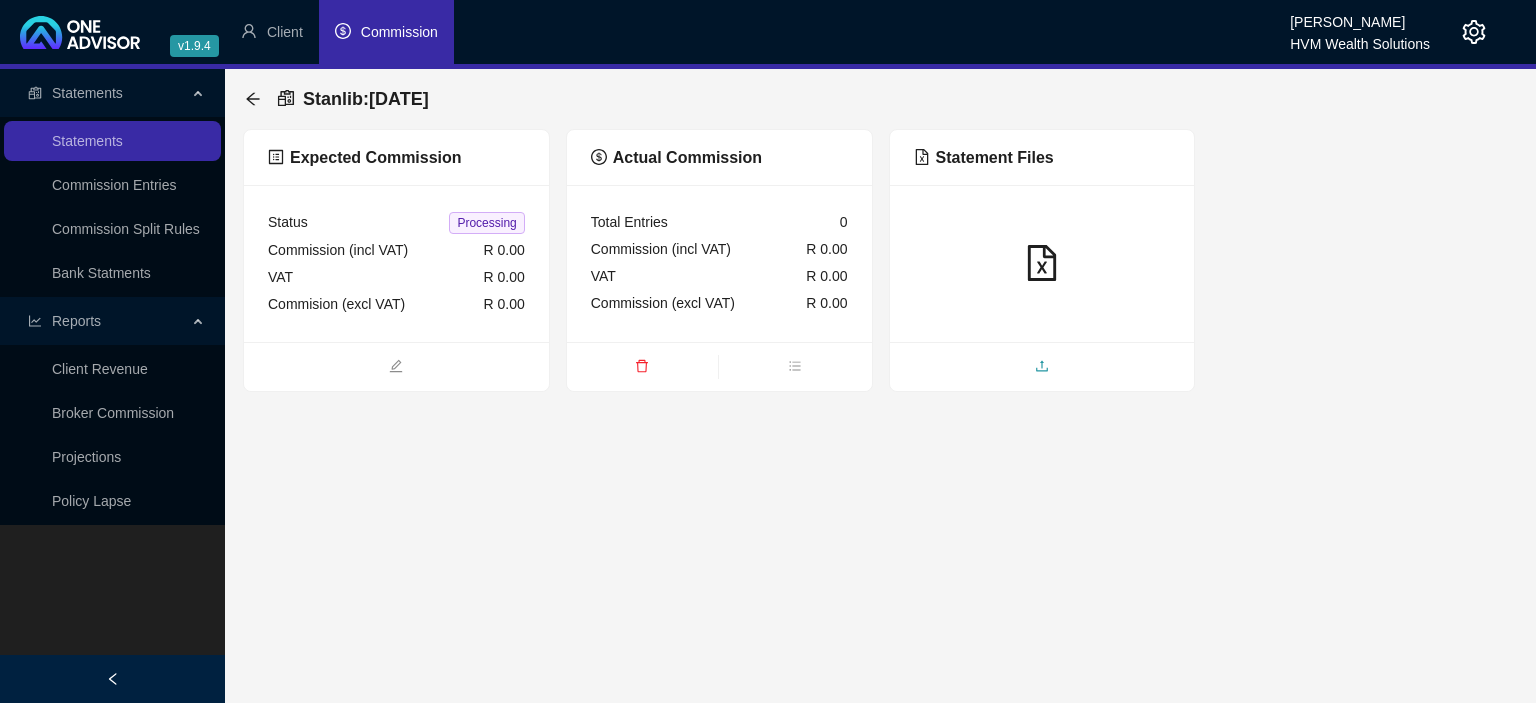 click at bounding box center (1042, 368) 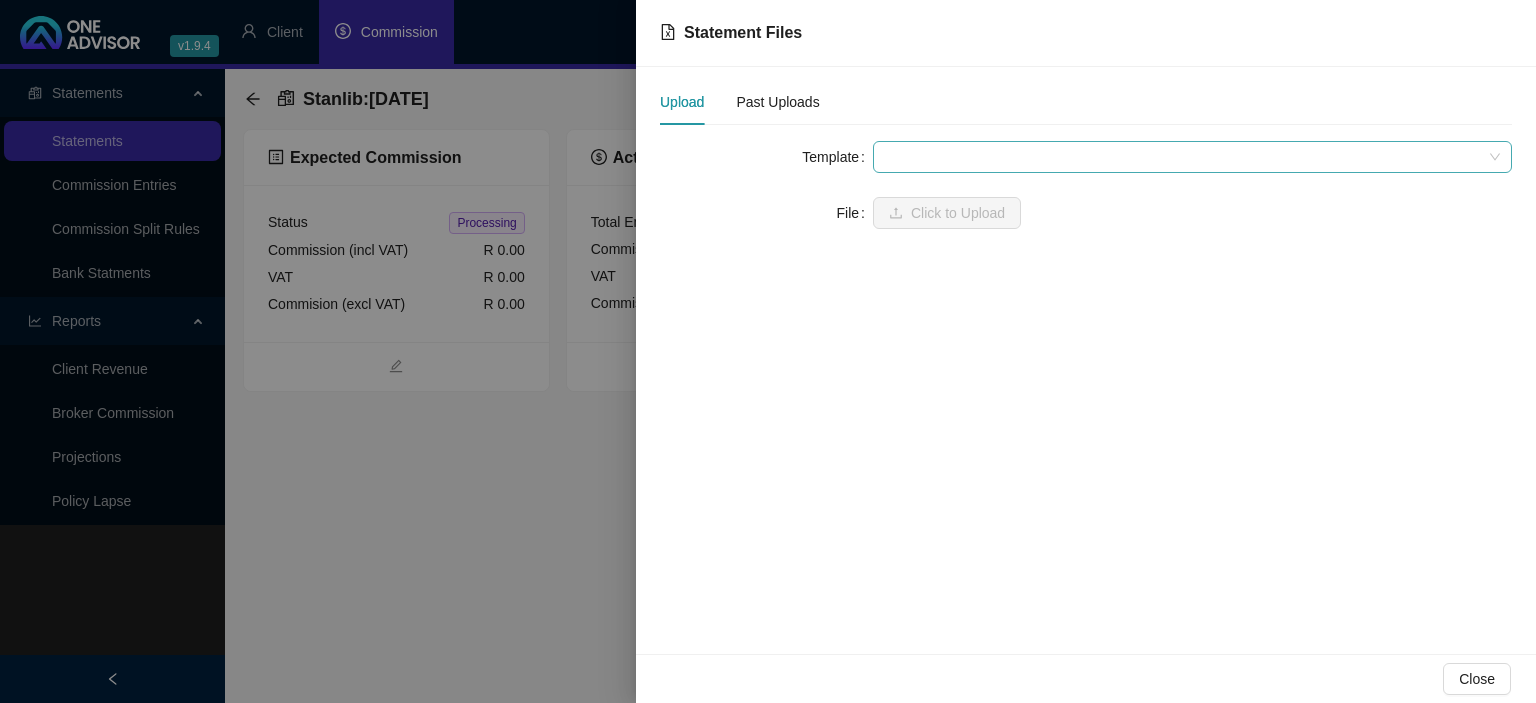 click at bounding box center [1192, 157] 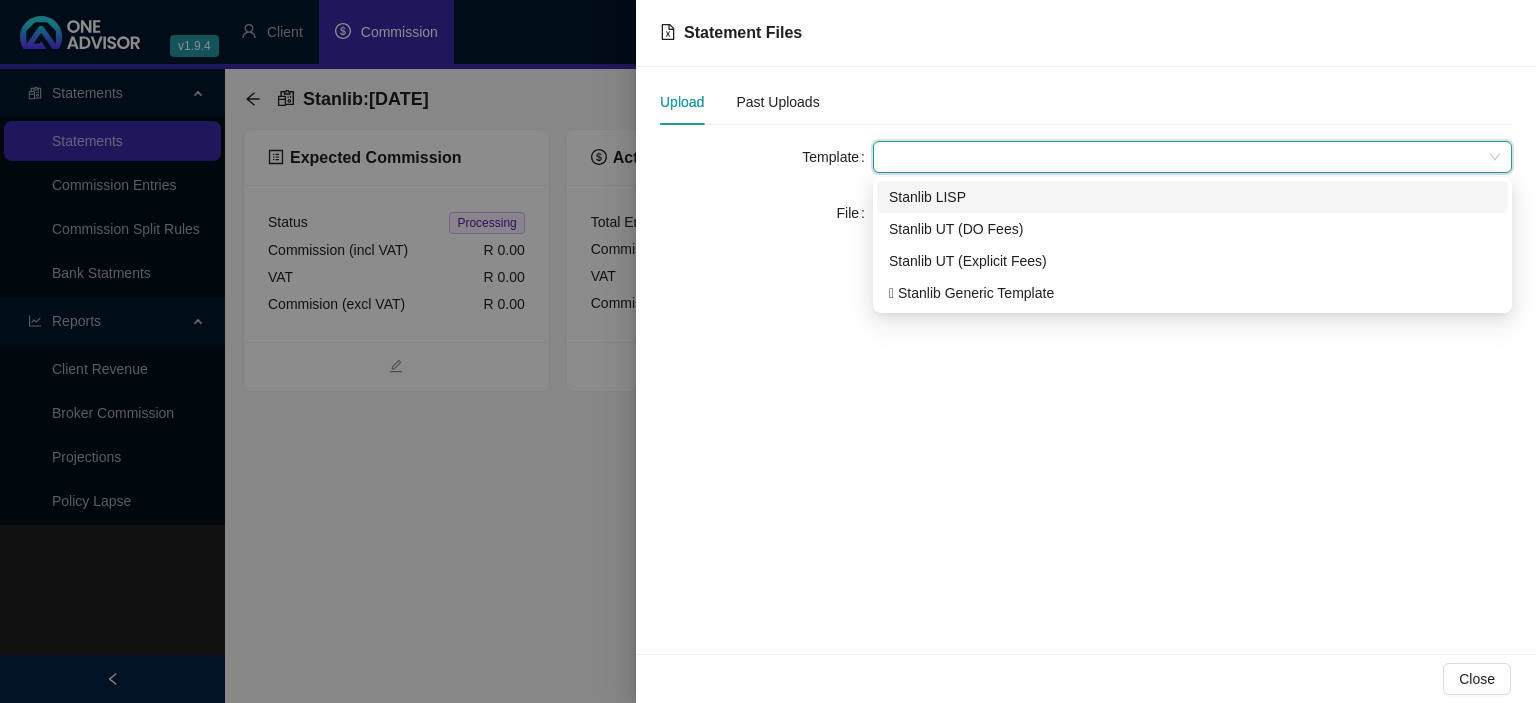 click on "Stanlib LISP" at bounding box center (1192, 197) 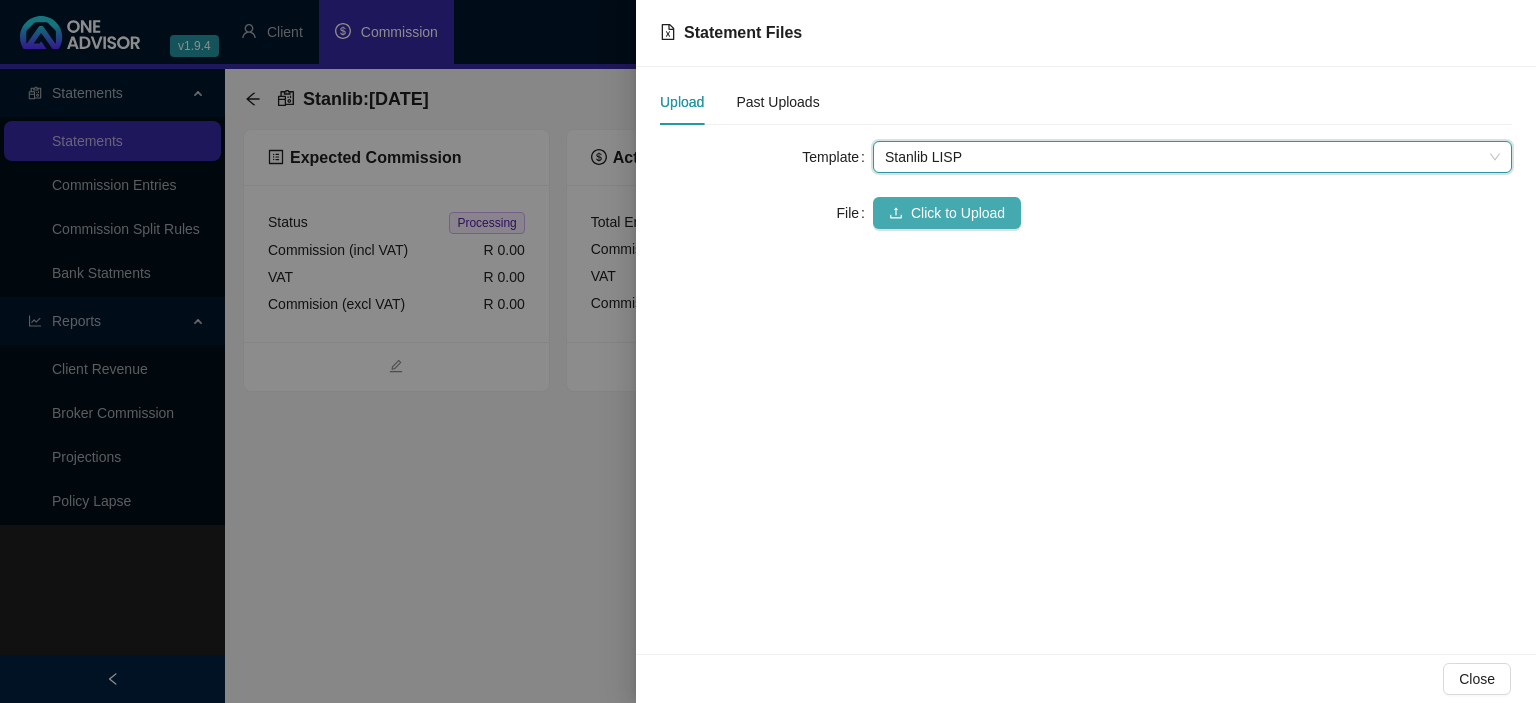 click on "Click to Upload" at bounding box center [947, 213] 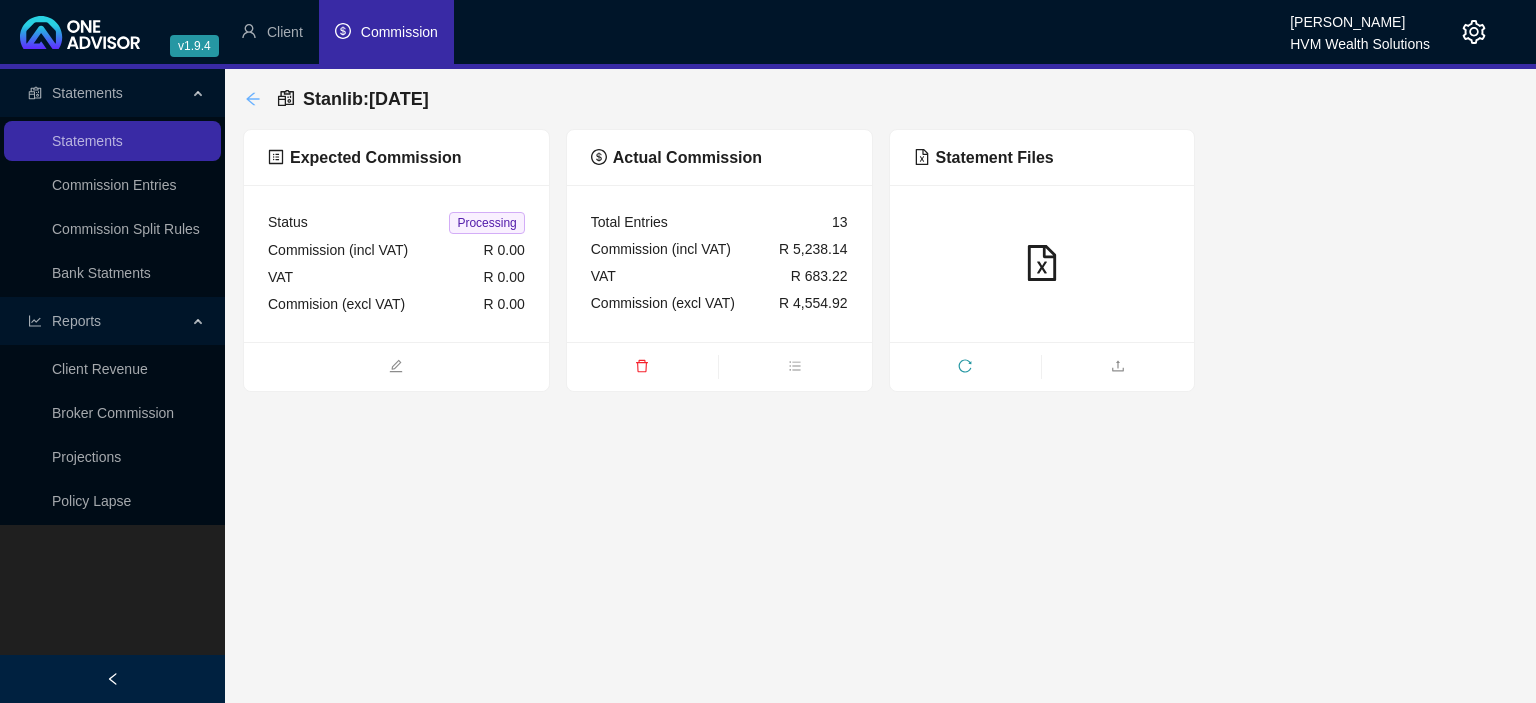 click 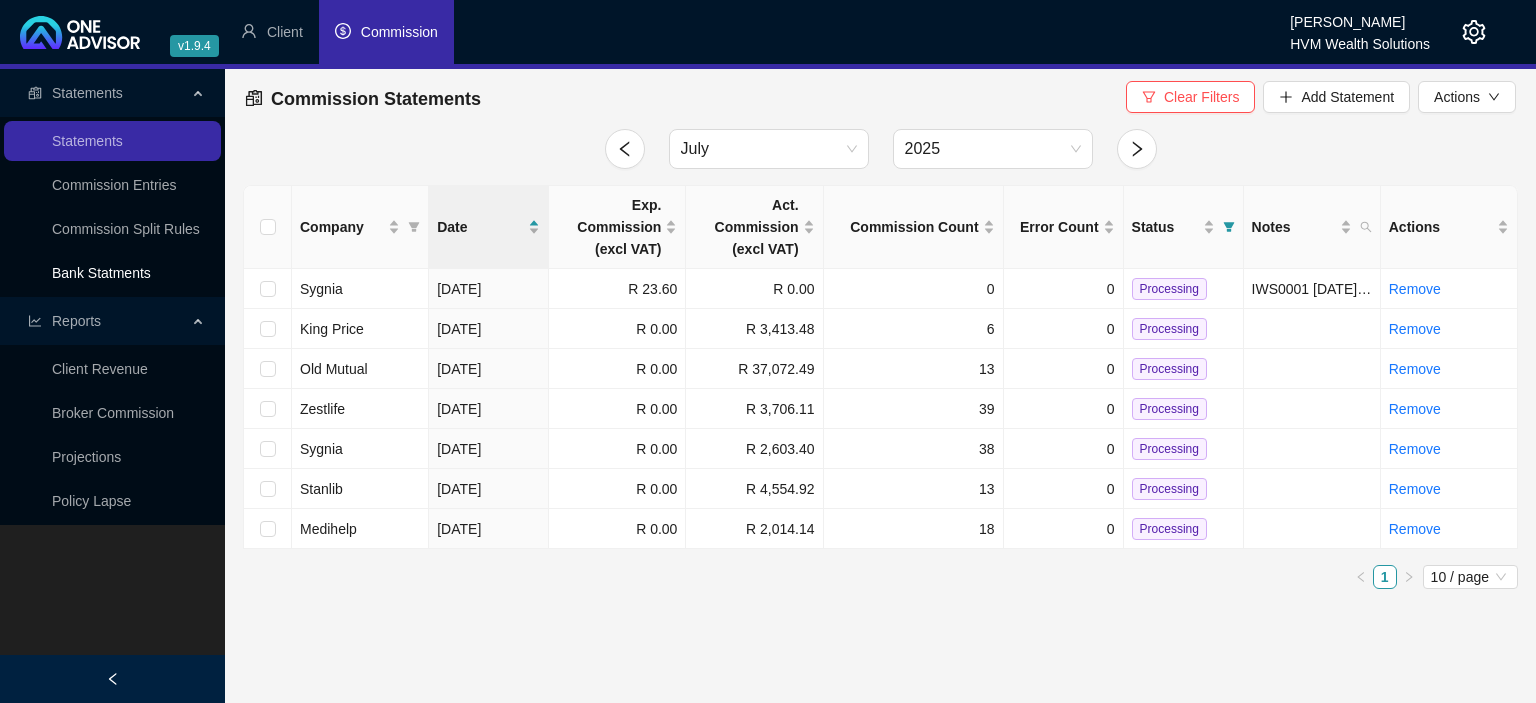 click on "Bank Statments" at bounding box center (101, 273) 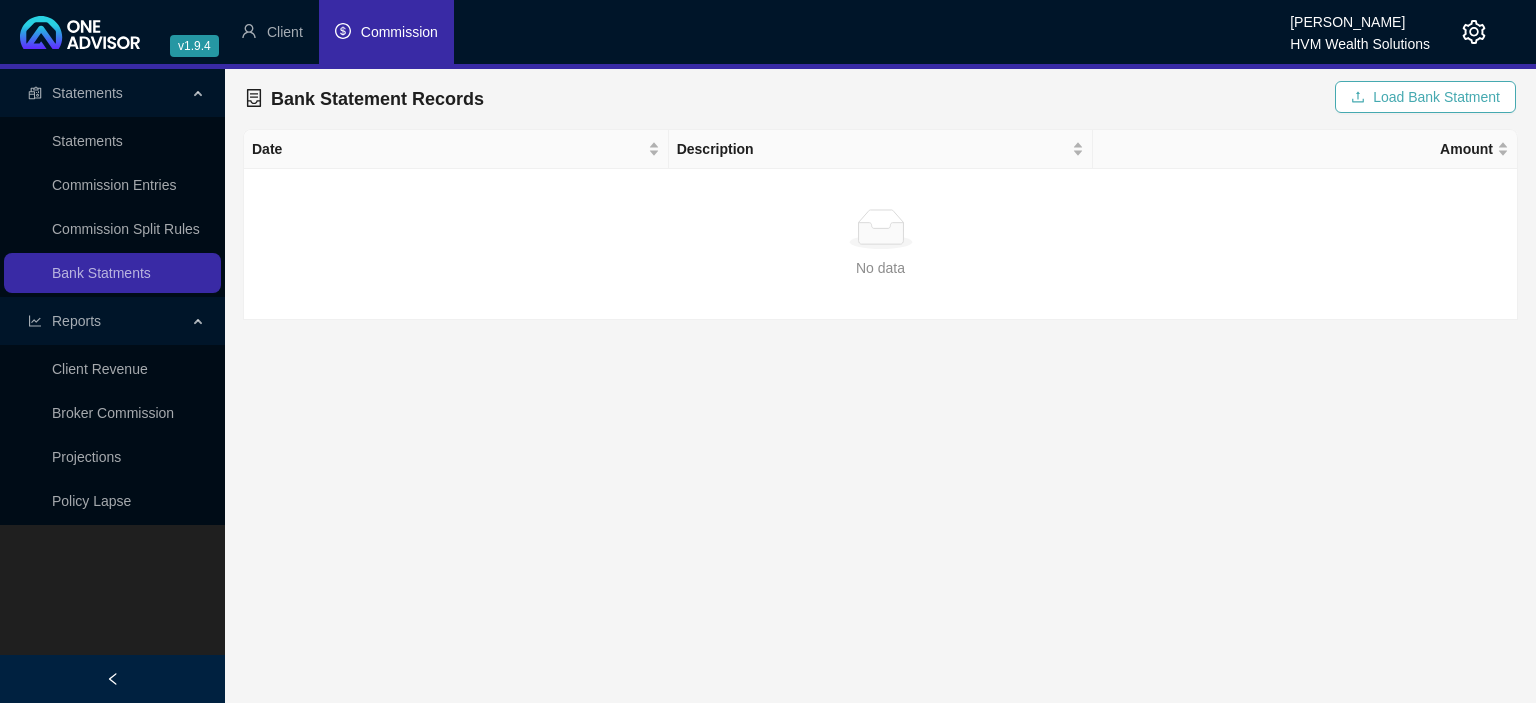 click on "Load Bank Statment" at bounding box center (1436, 97) 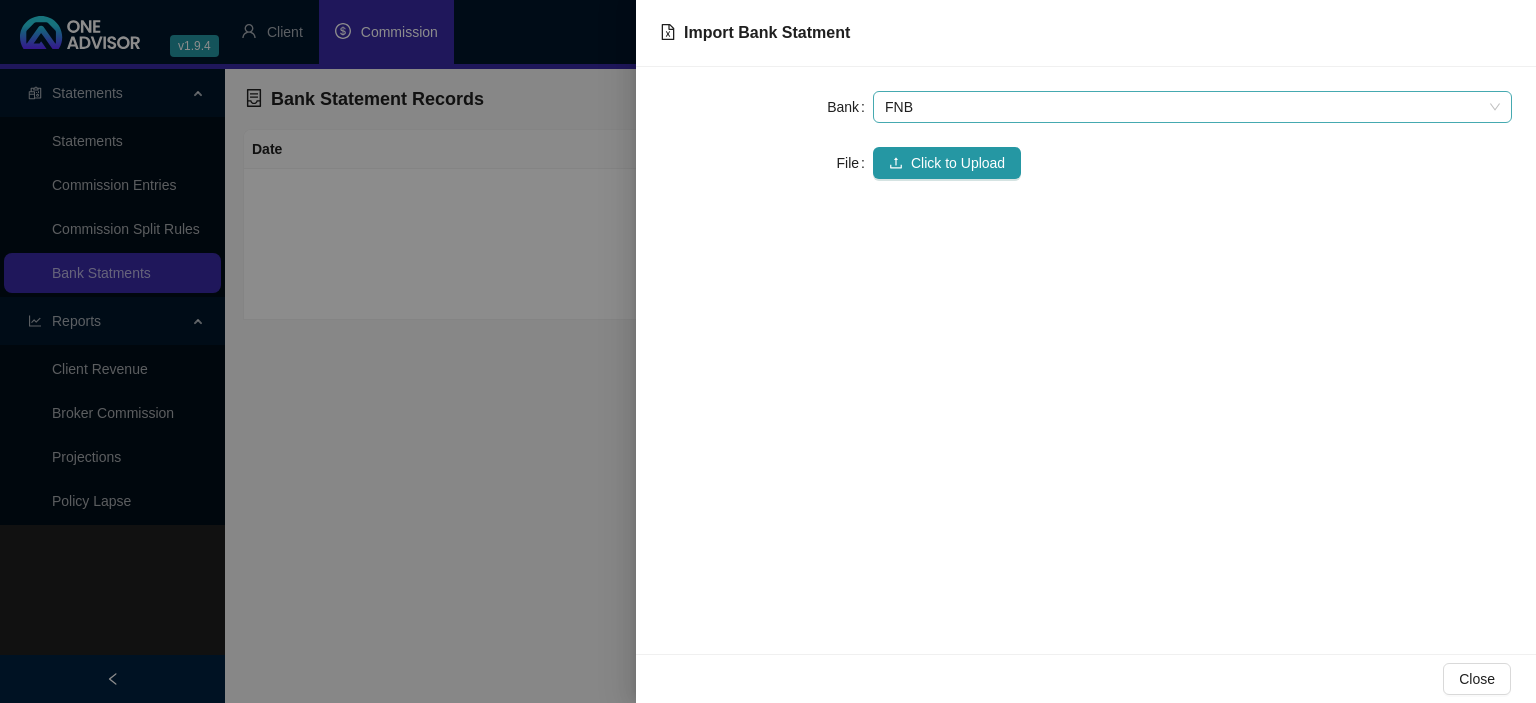 click on "FNB" at bounding box center (1192, 107) 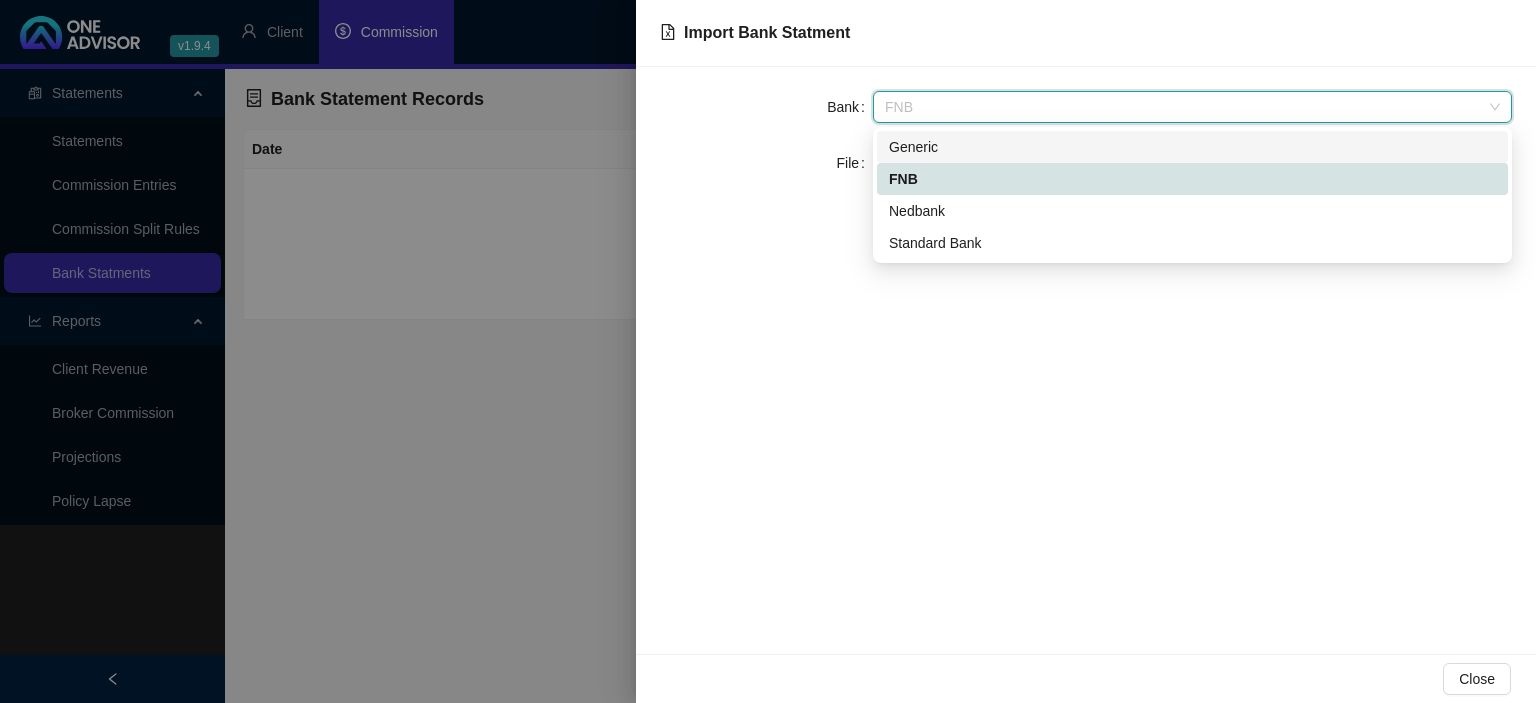 click on "Generic" at bounding box center (1192, 147) 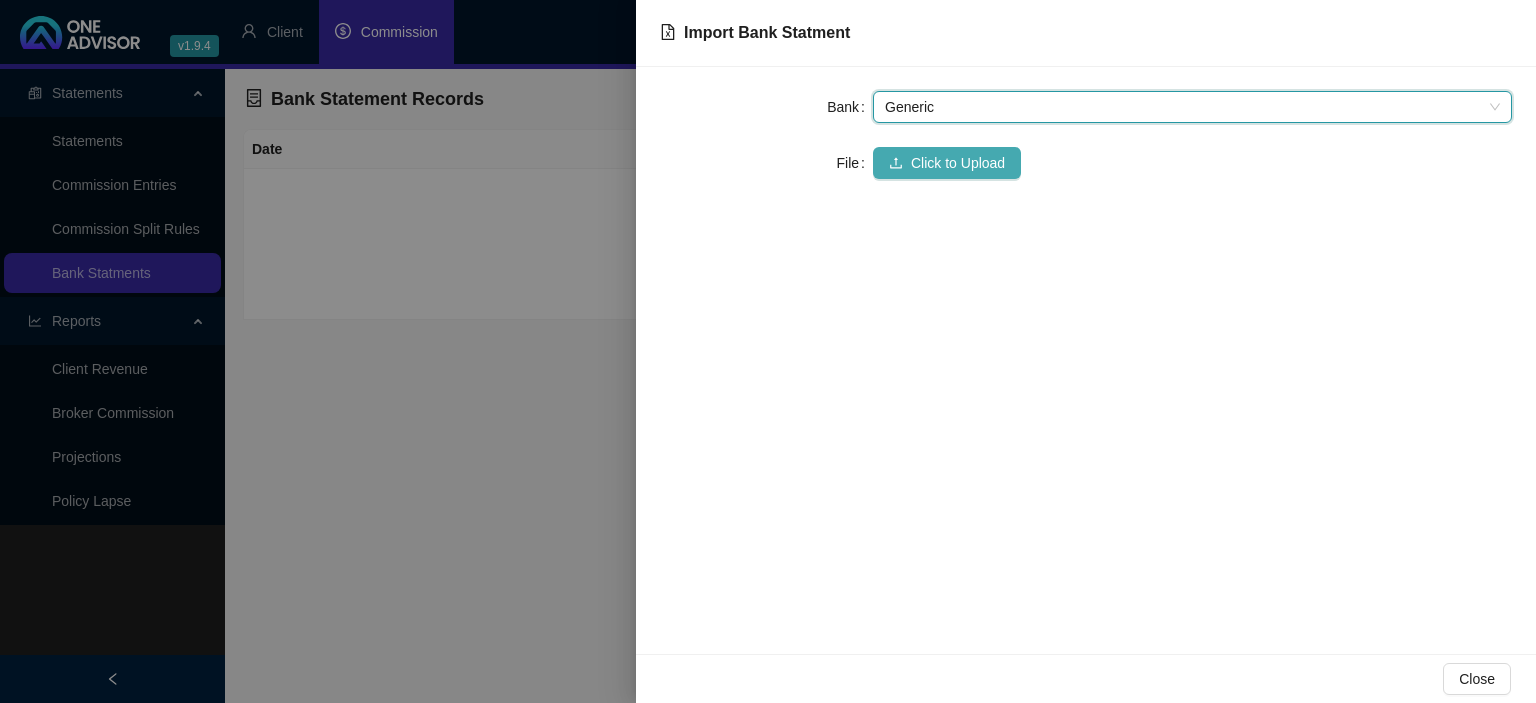 click on "Click to Upload" at bounding box center [947, 163] 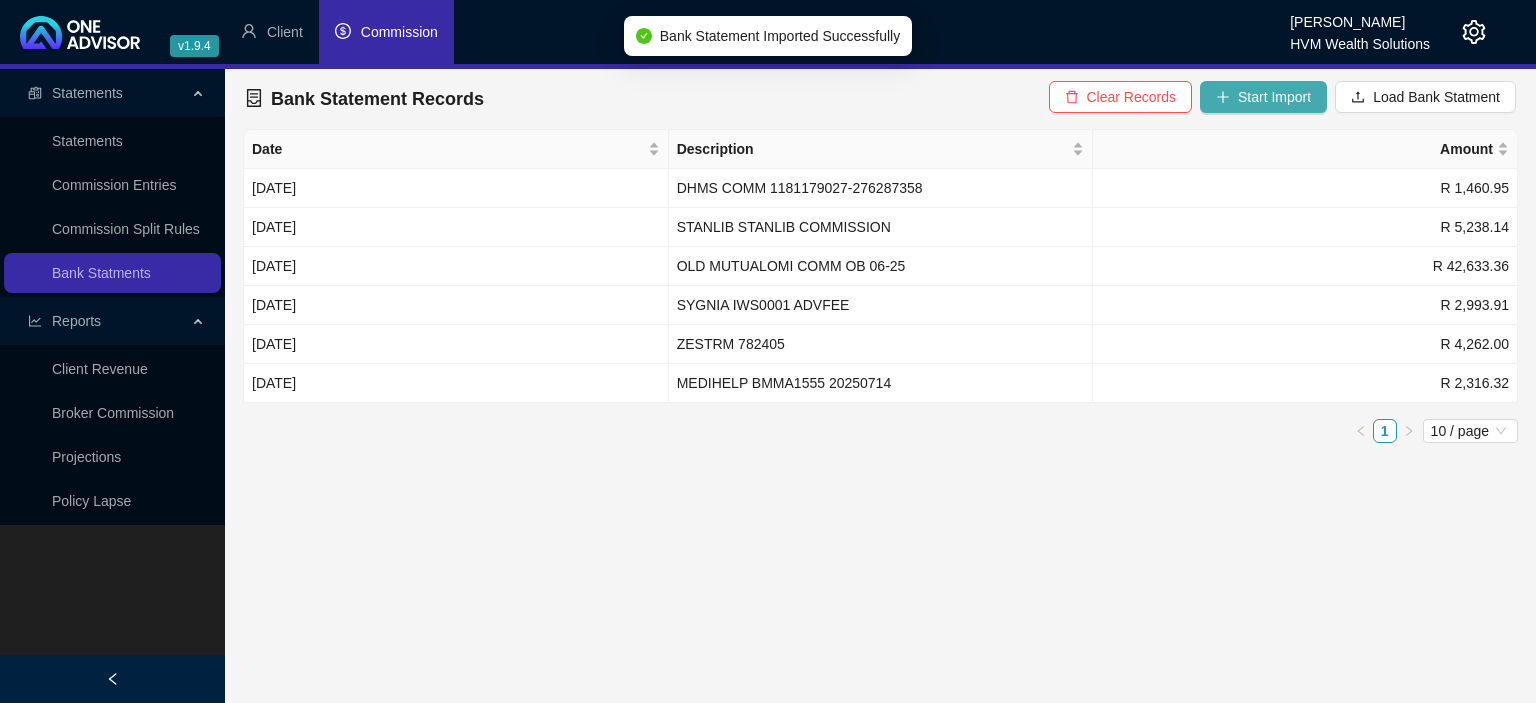 click on "Start Import" at bounding box center (1263, 97) 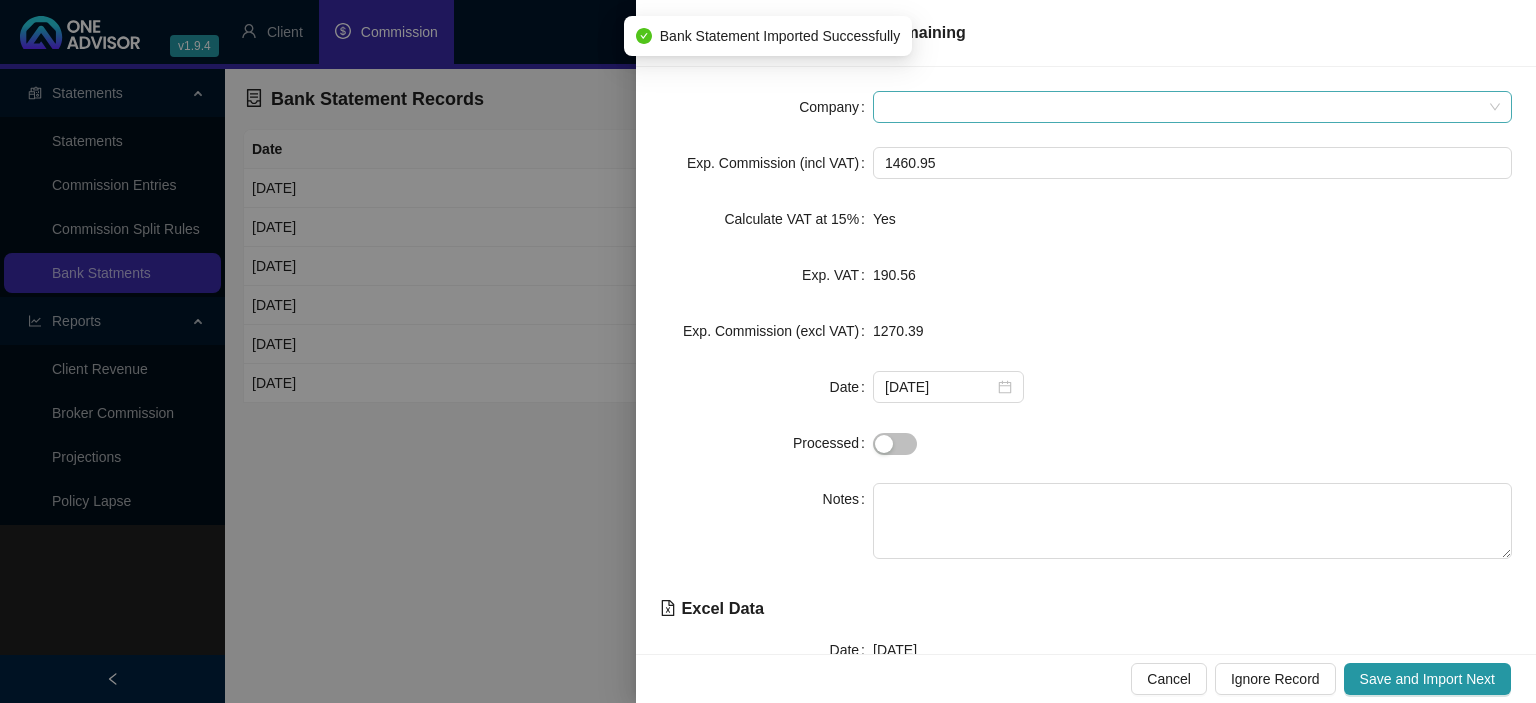 click on "Company" at bounding box center (836, 107) 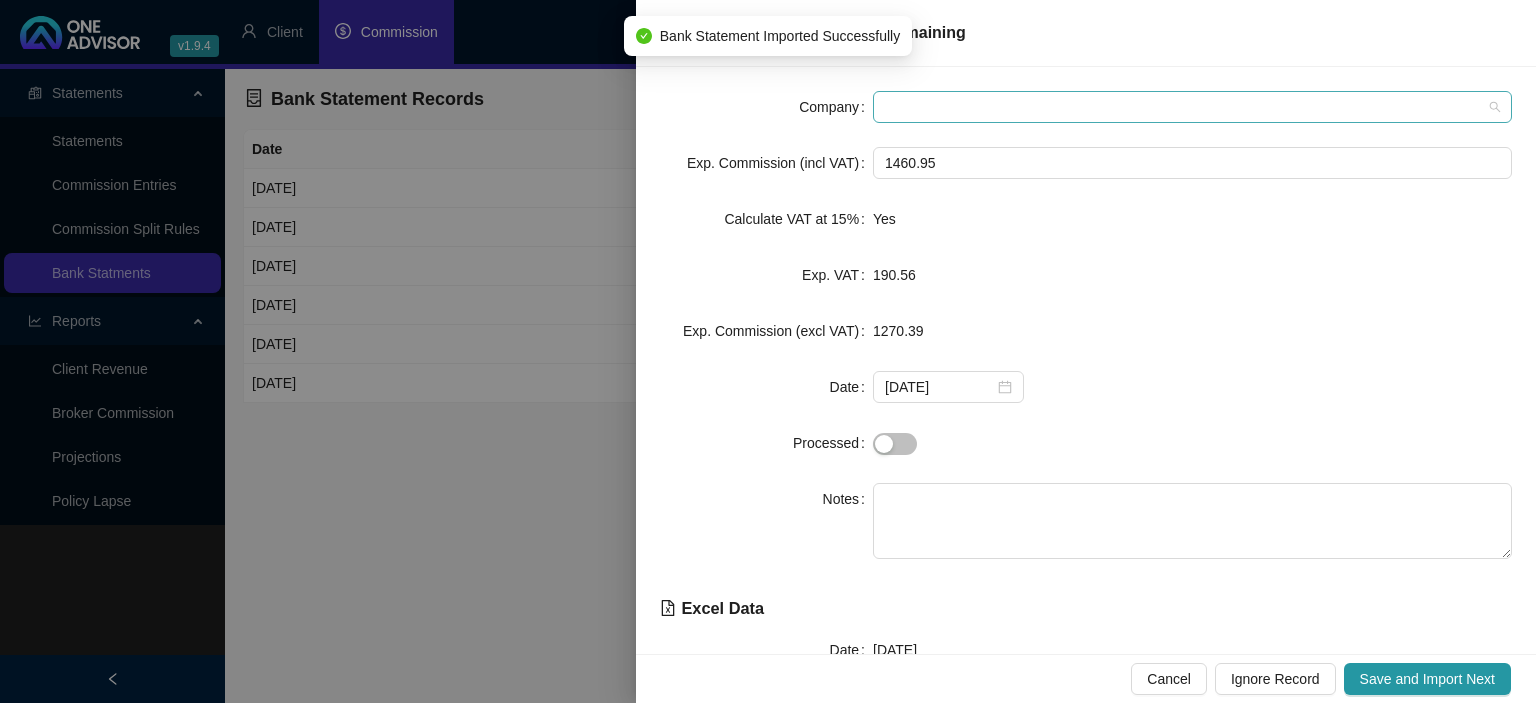 click at bounding box center [1192, 107] 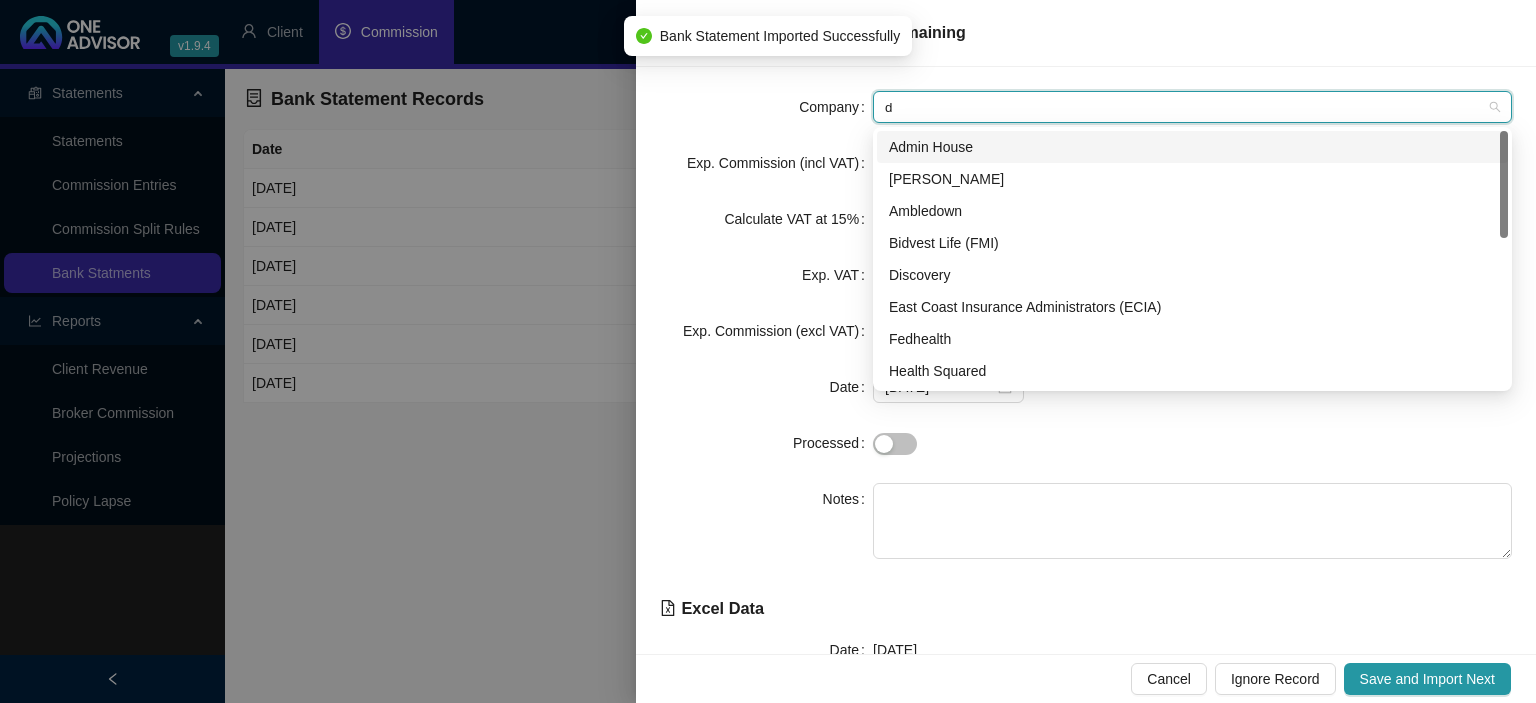 type on "di" 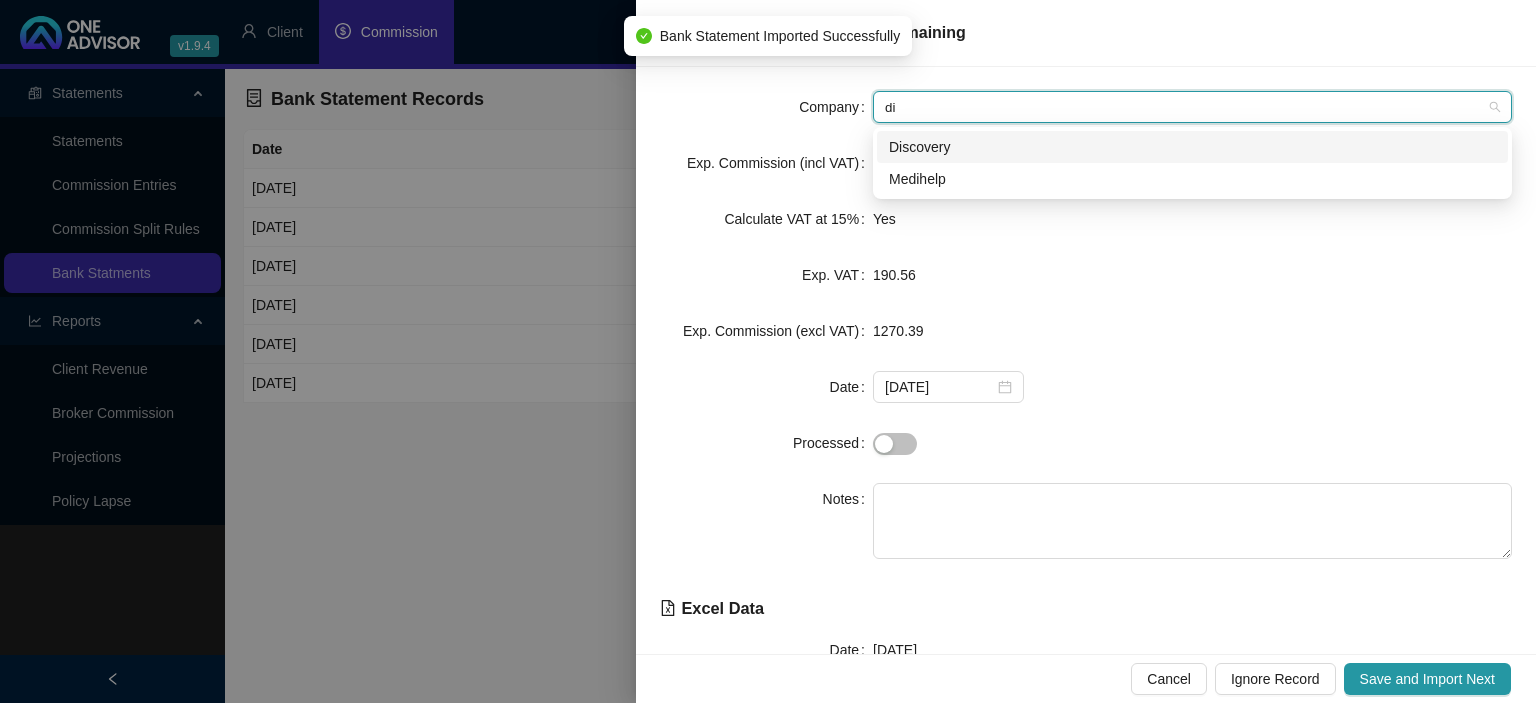 click on "Discovery" at bounding box center [1192, 147] 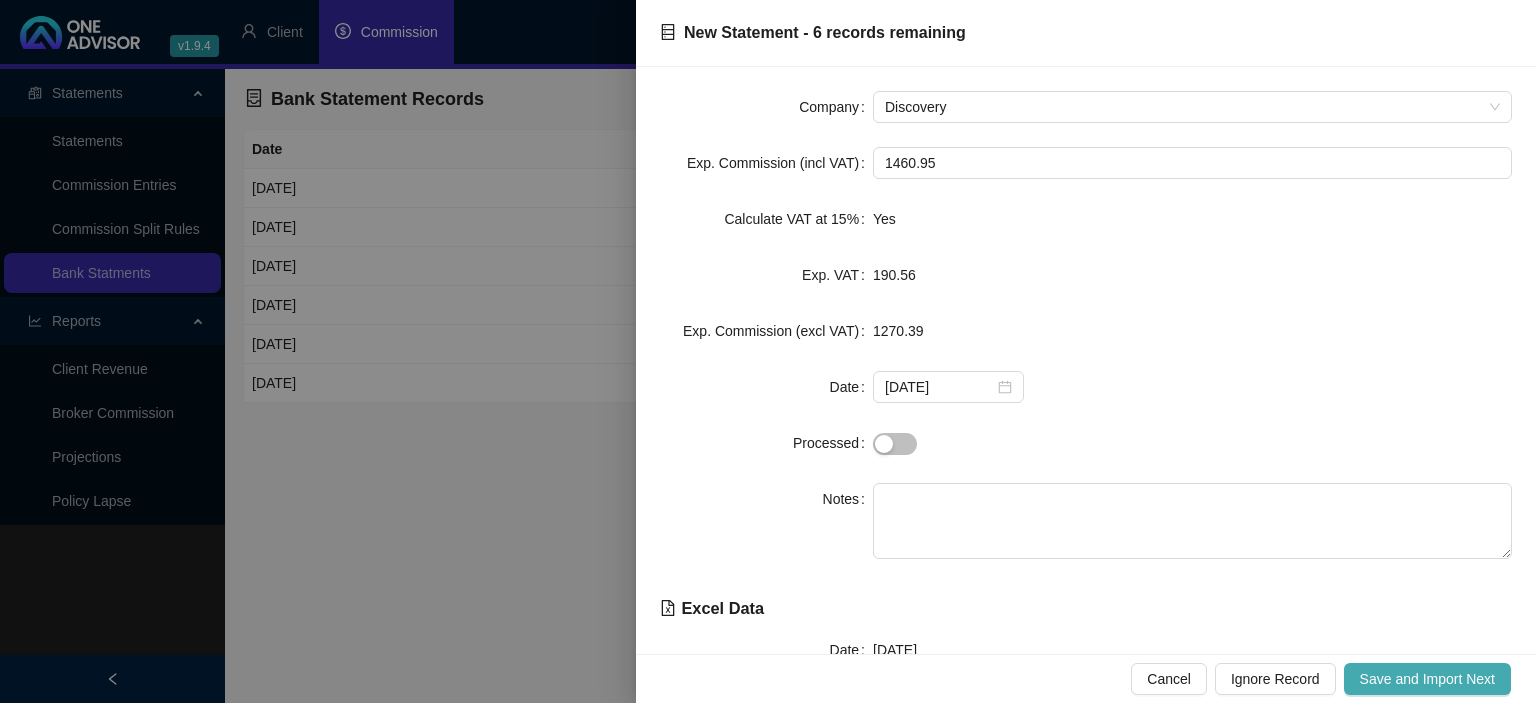 click on "Save and Import Next" at bounding box center [1427, 679] 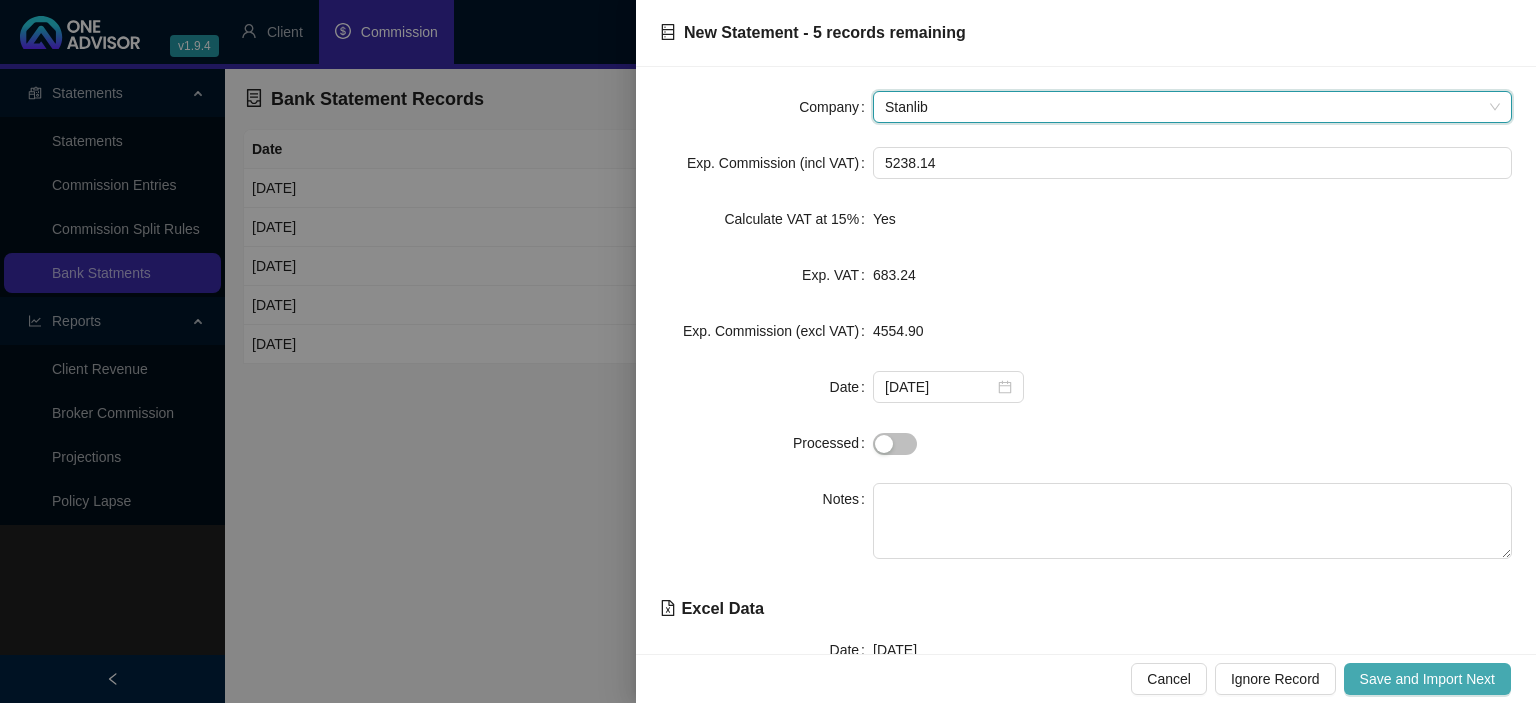 click on "Save and Import Next" at bounding box center (1427, 679) 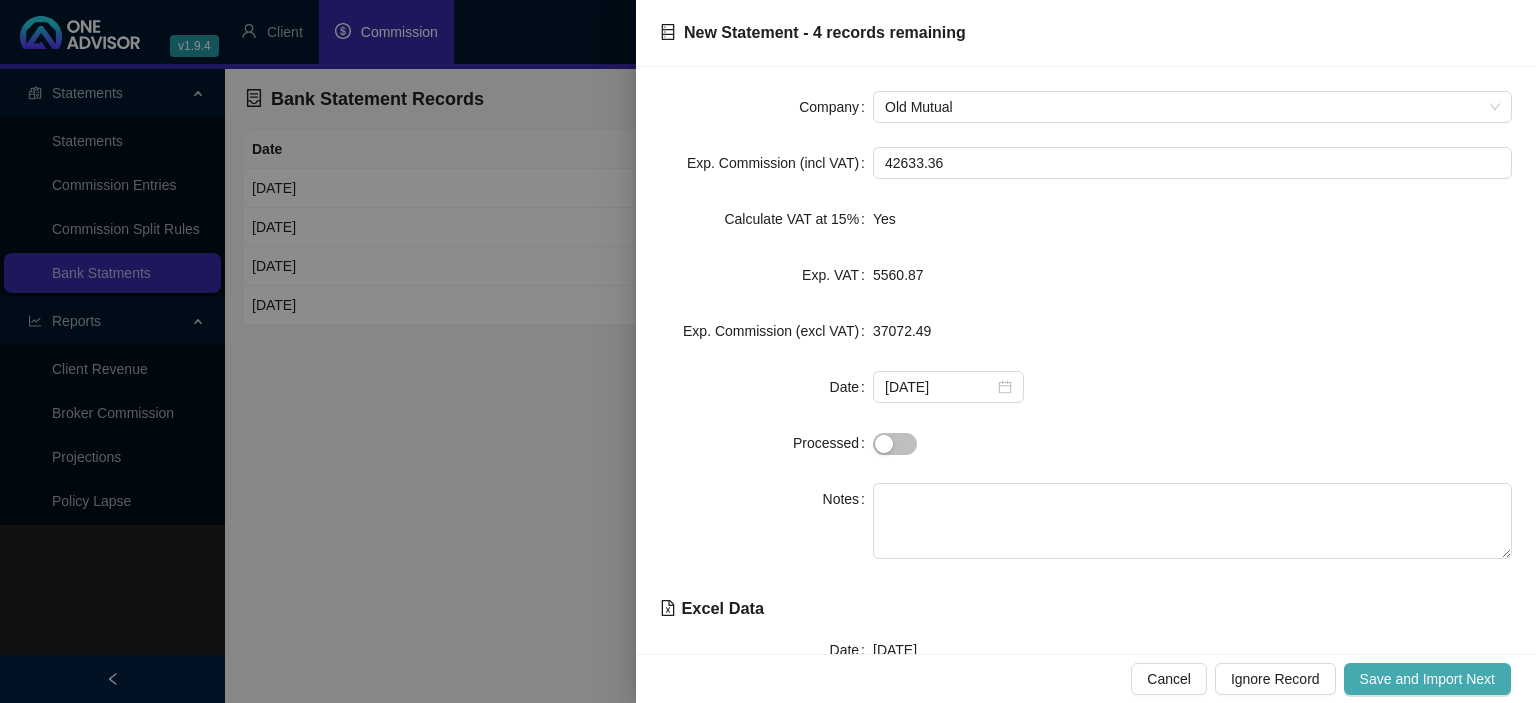 click on "Save and Import Next" at bounding box center (1427, 679) 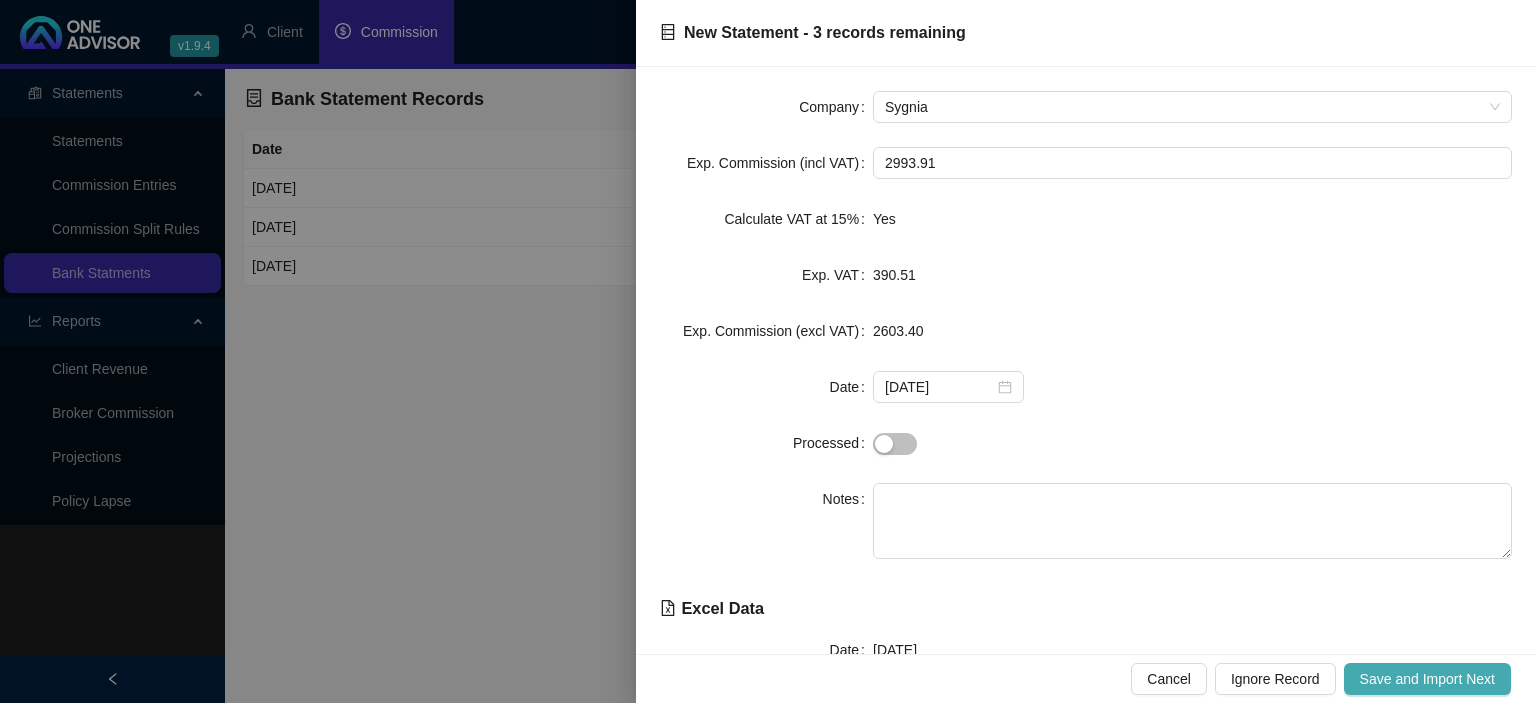click on "Save and Import Next" at bounding box center (1427, 679) 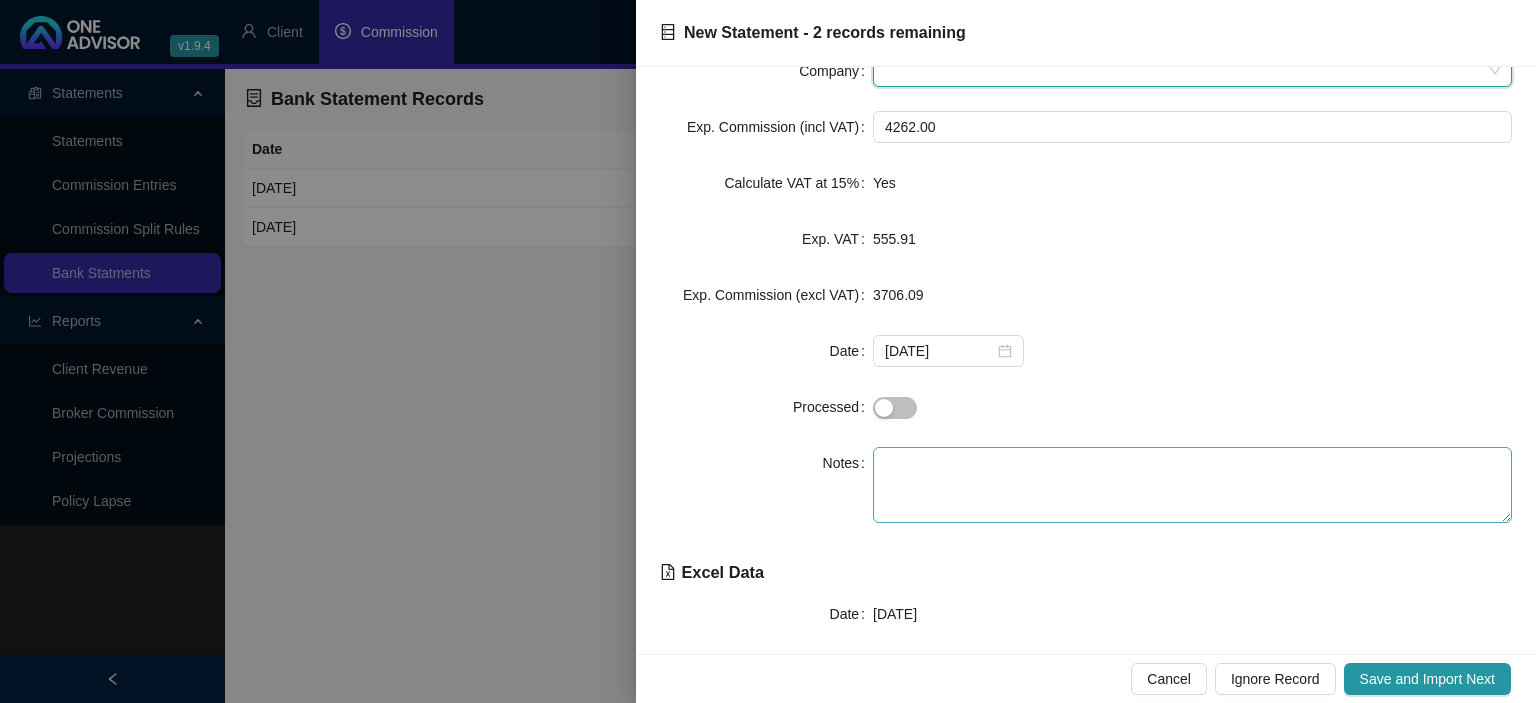 scroll, scrollTop: 0, scrollLeft: 0, axis: both 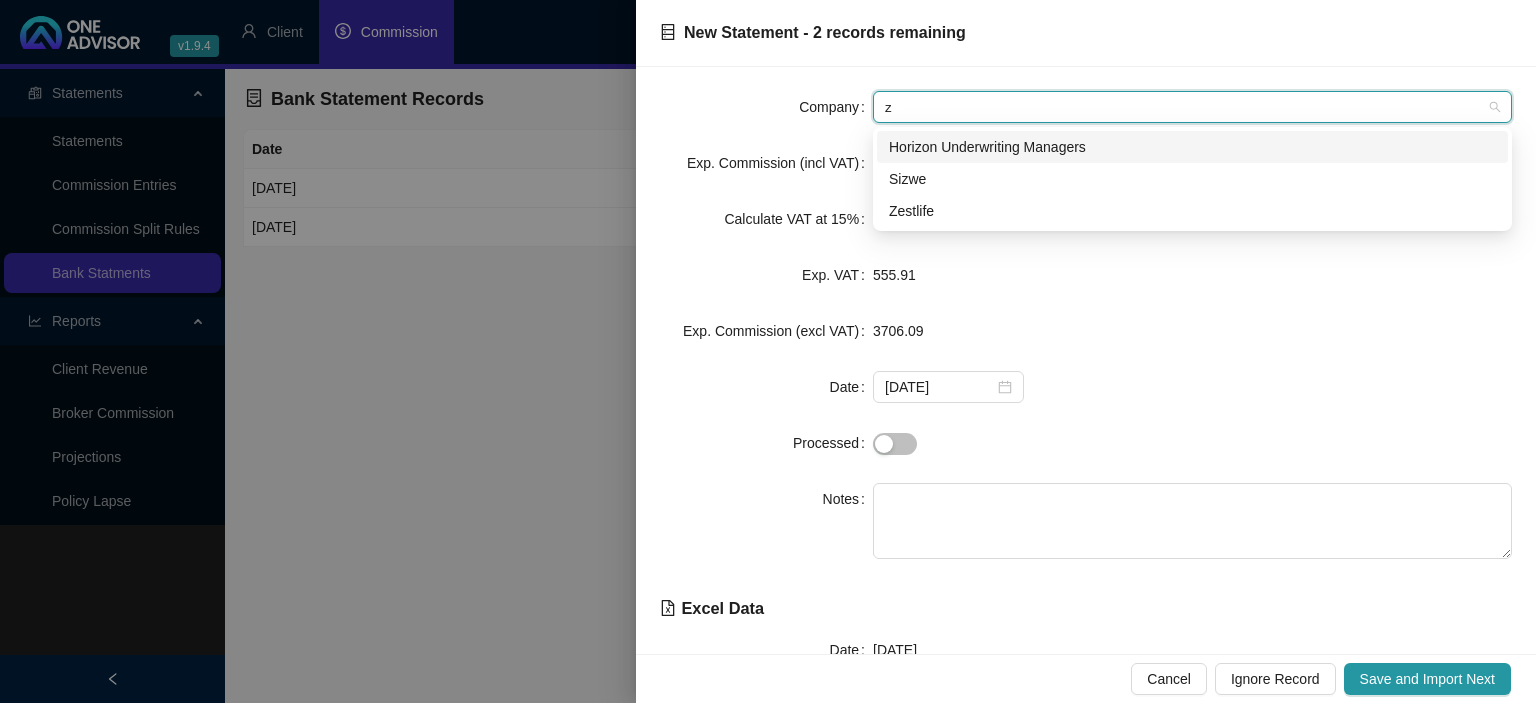 type on "ze" 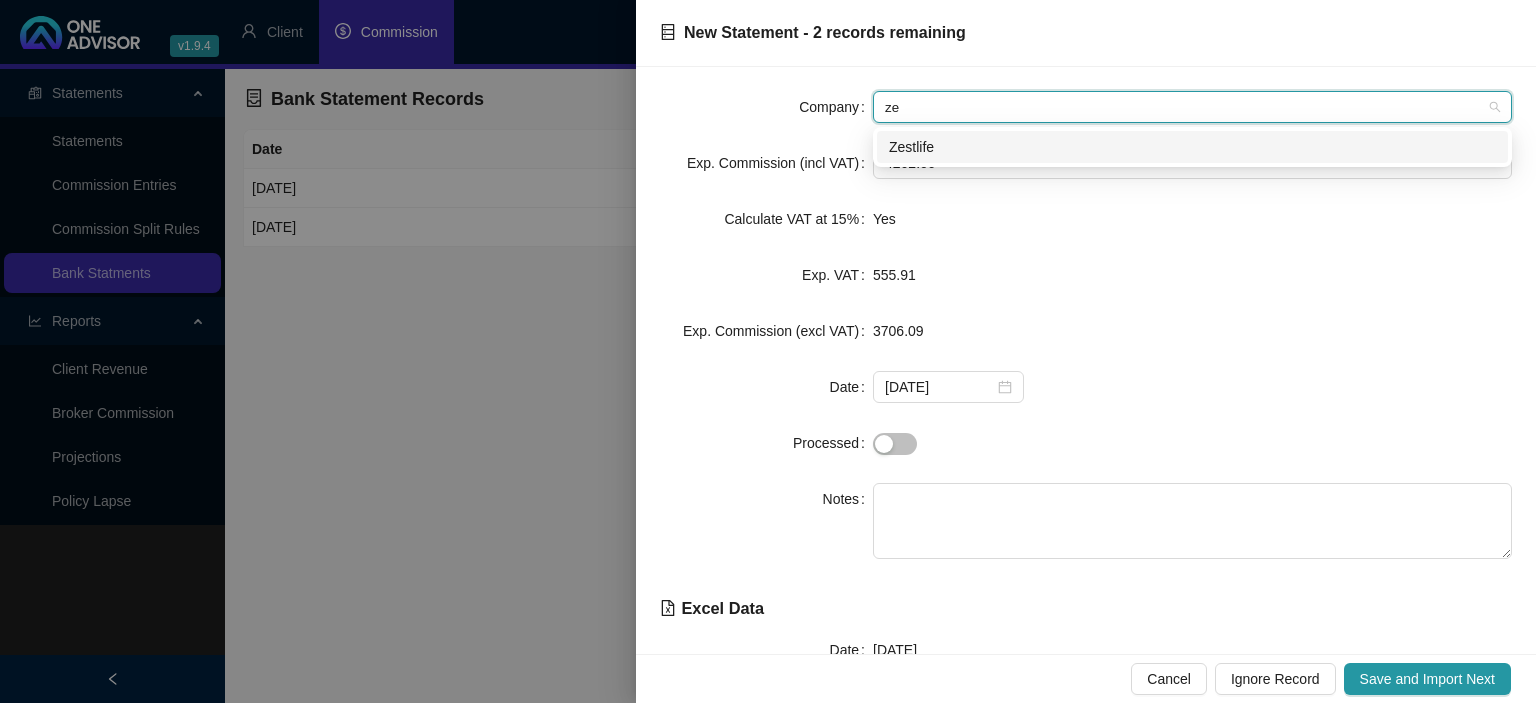 click on "Zestlife" at bounding box center (1192, 147) 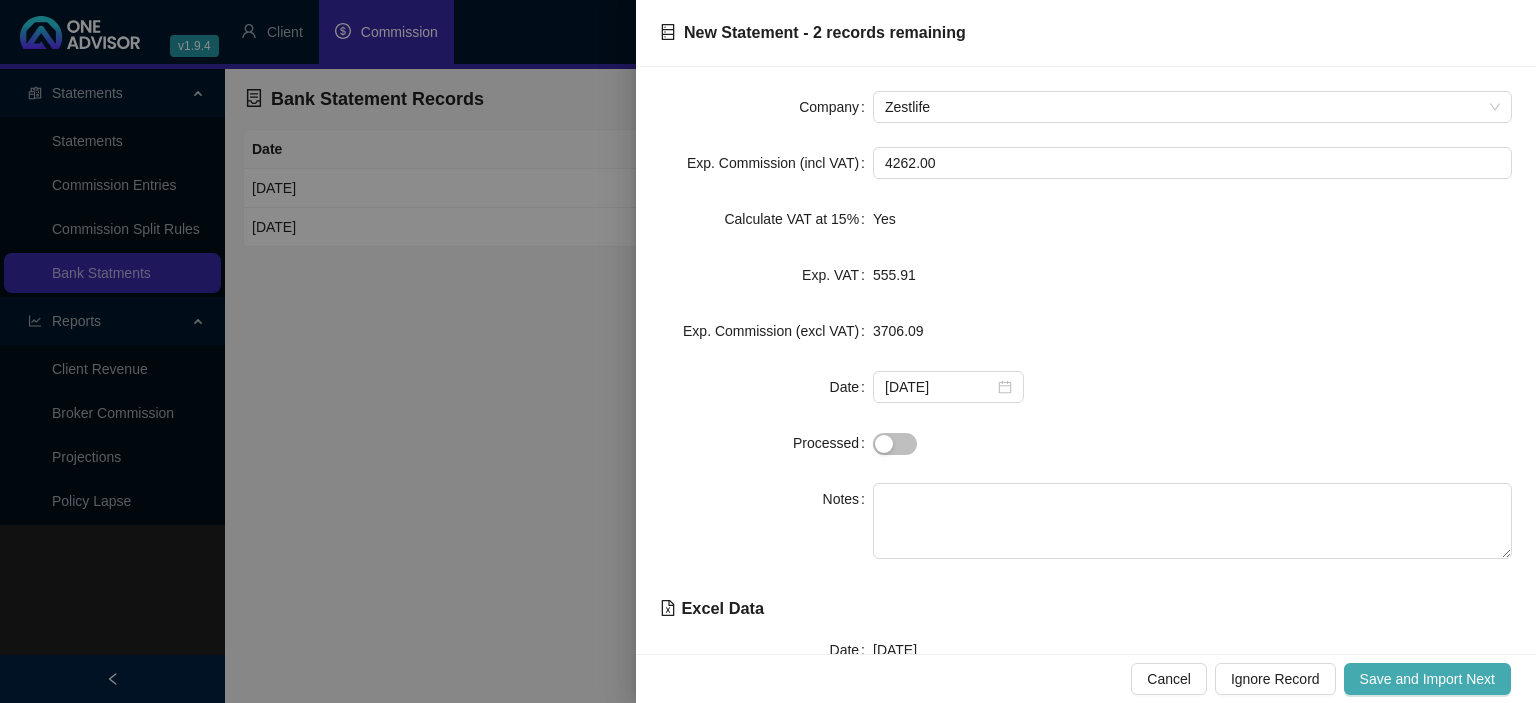 click on "Save and Import Next" at bounding box center (1427, 679) 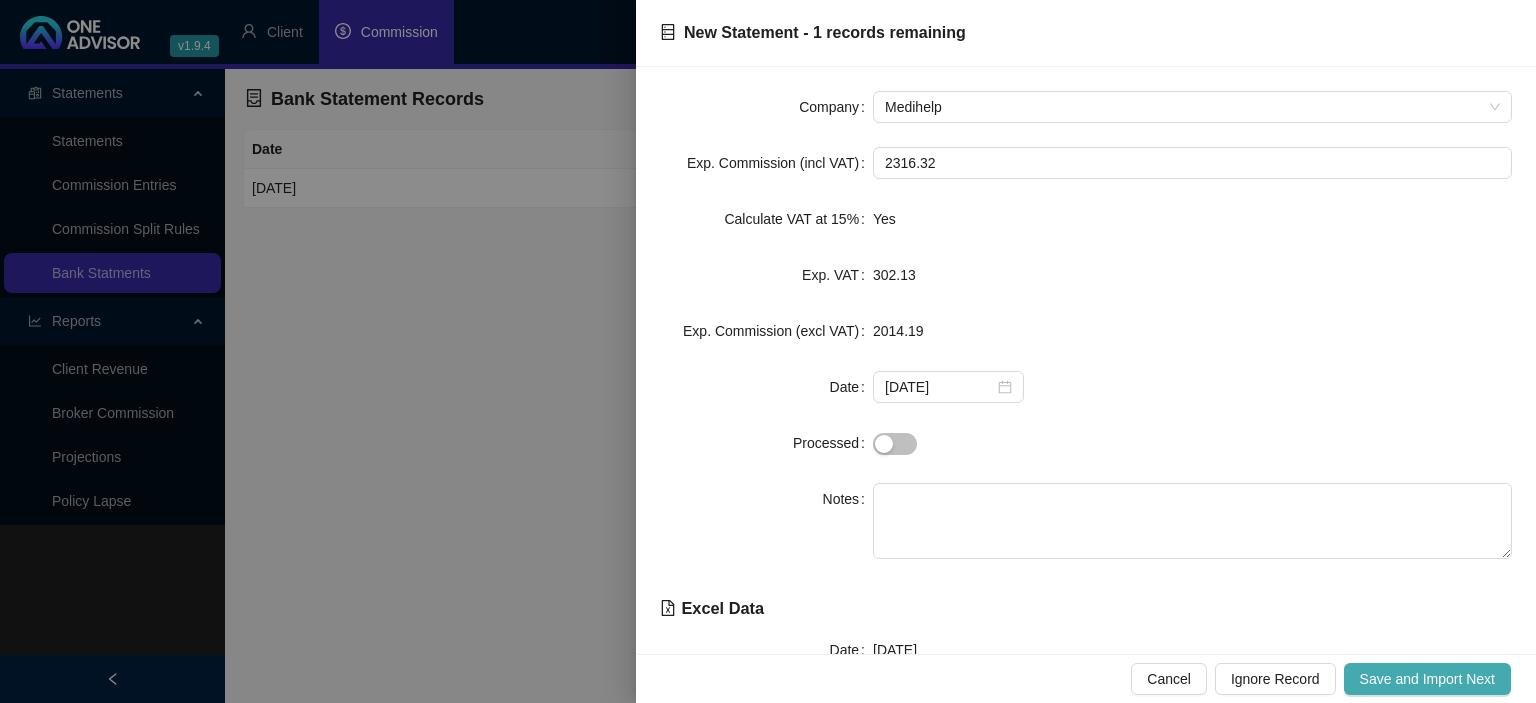click on "Save and Import Next" at bounding box center (1427, 679) 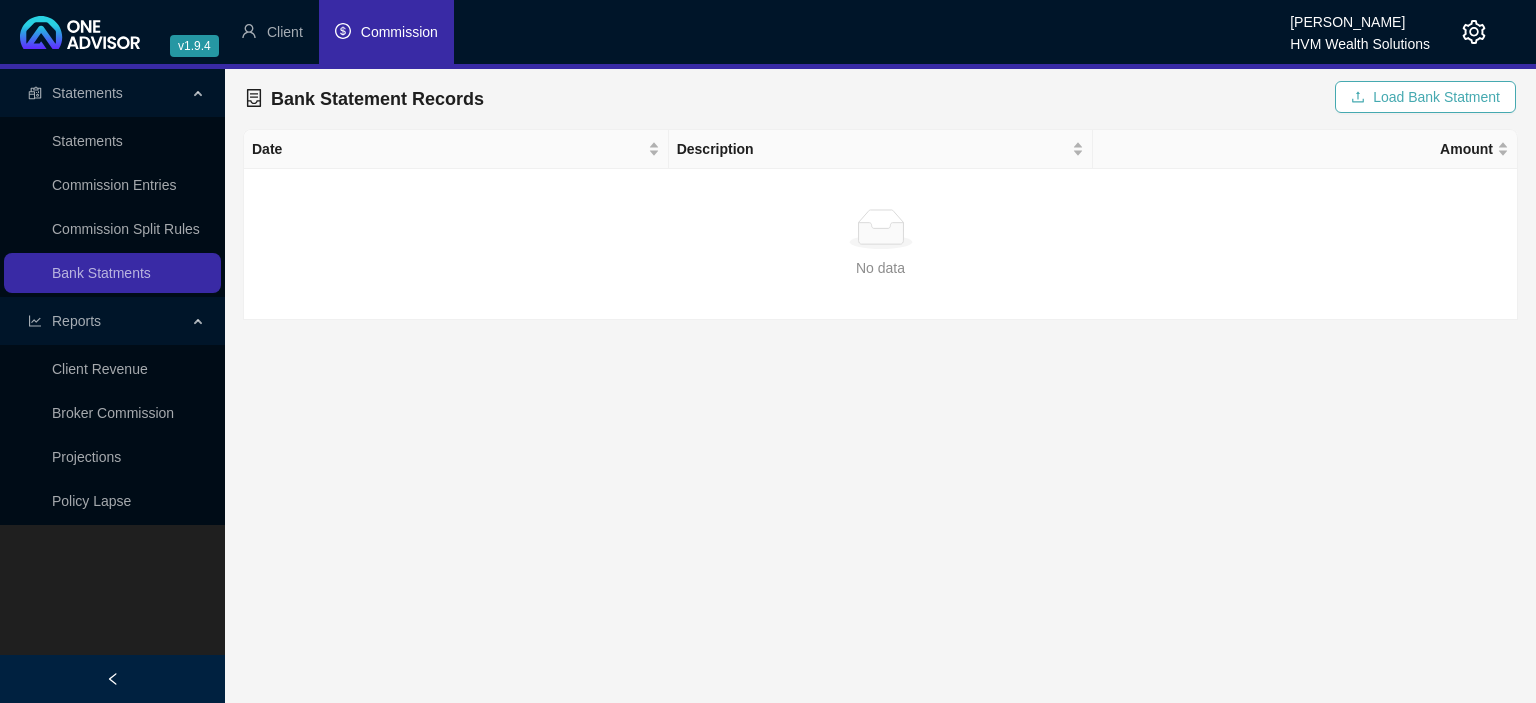 click 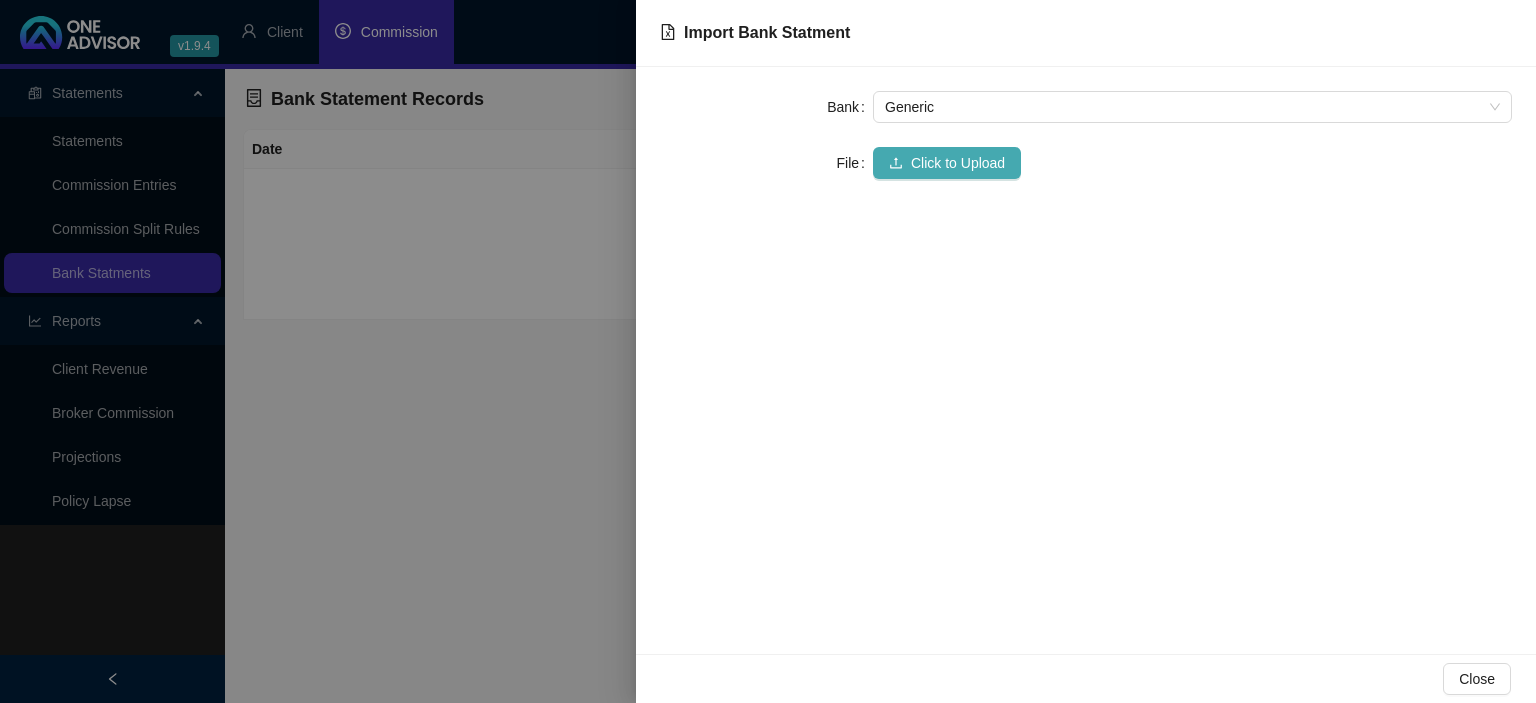 click on "Click to Upload" at bounding box center [958, 163] 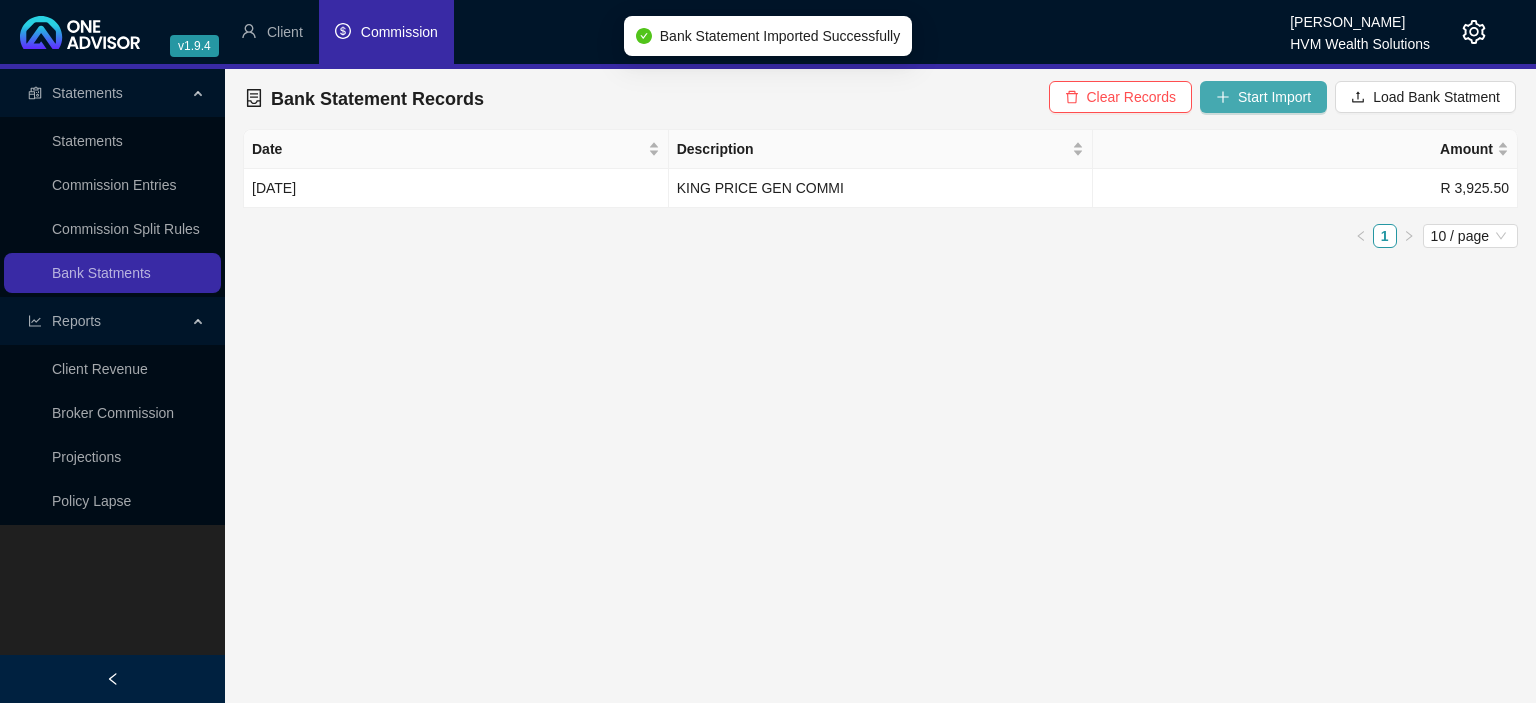 click on "Start Import" at bounding box center (1274, 97) 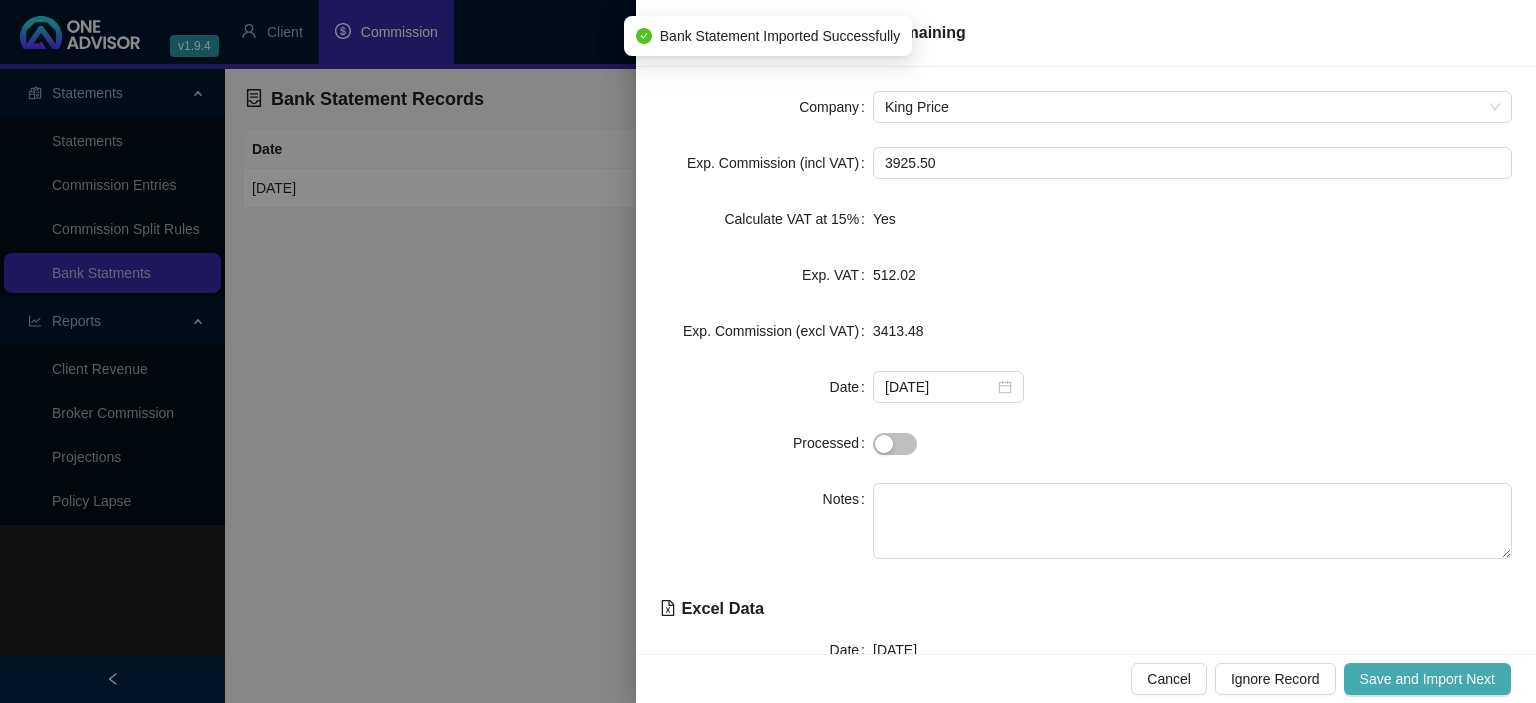 click on "Save and Import Next" at bounding box center [1427, 679] 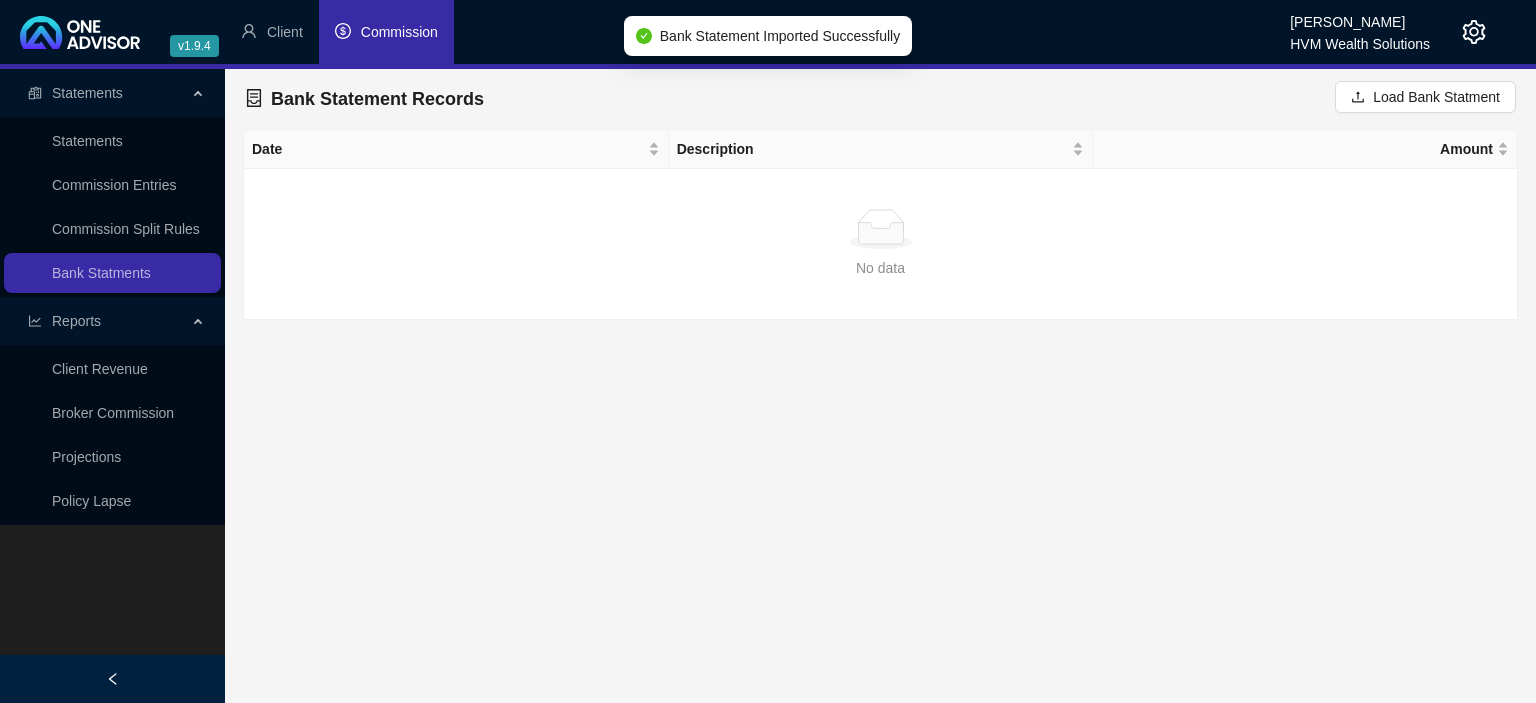 click on "Commission" at bounding box center [386, 32] 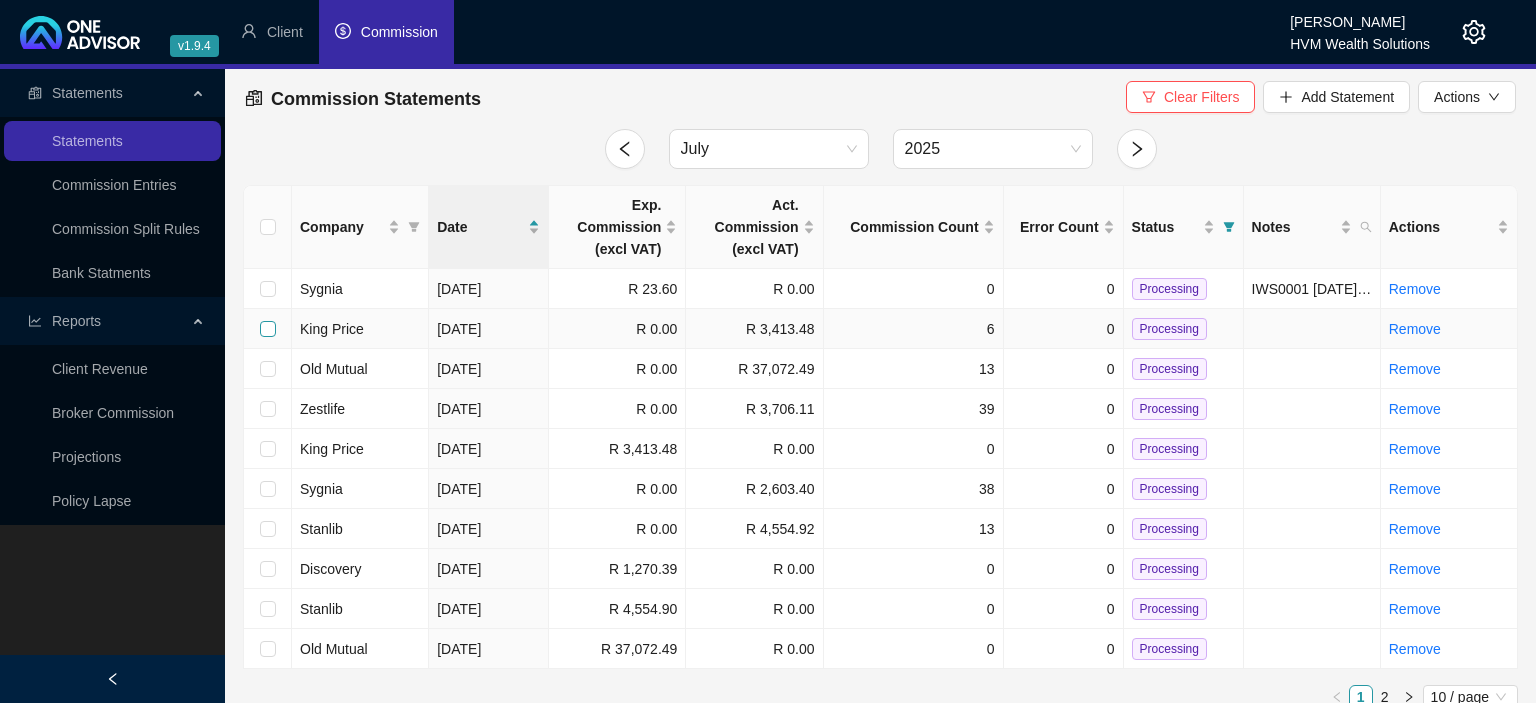 click at bounding box center (268, 329) 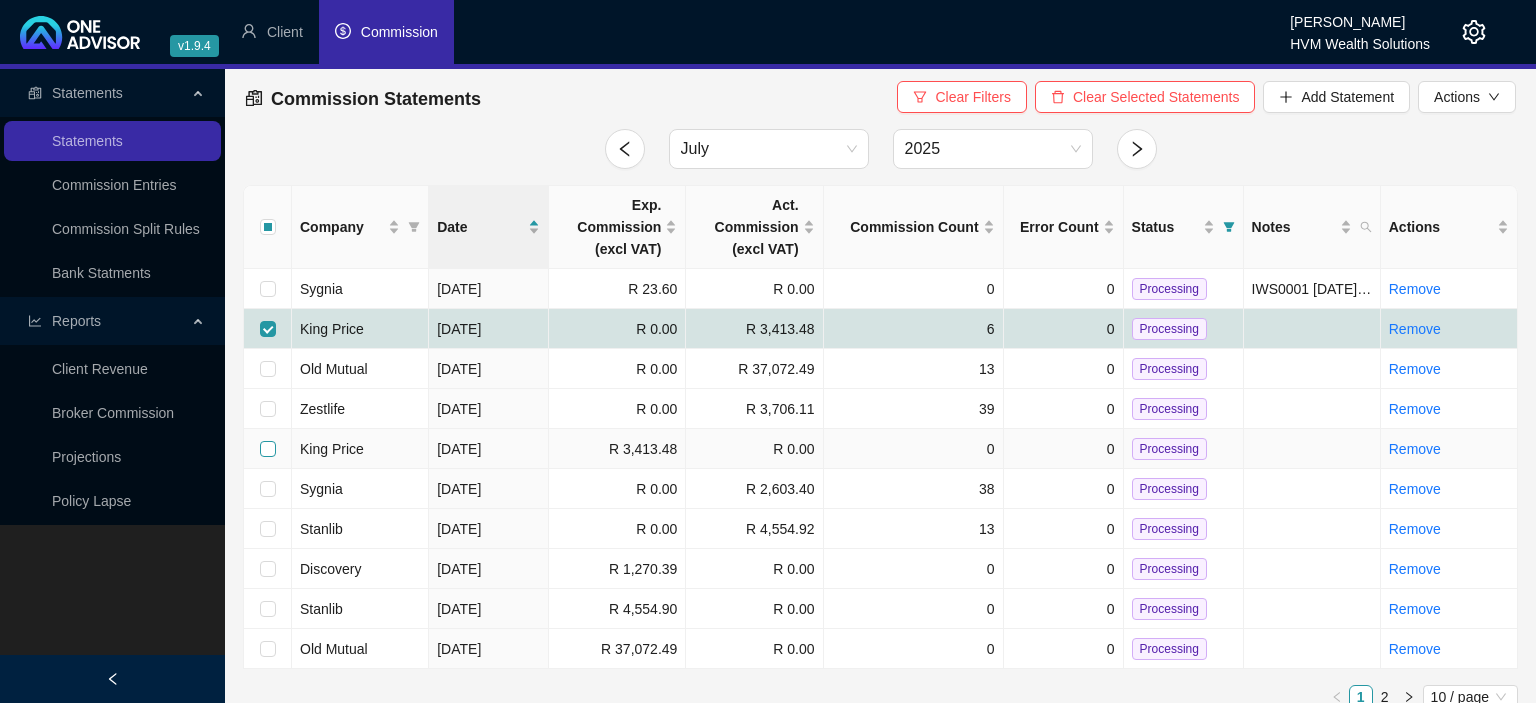 click at bounding box center (268, 449) 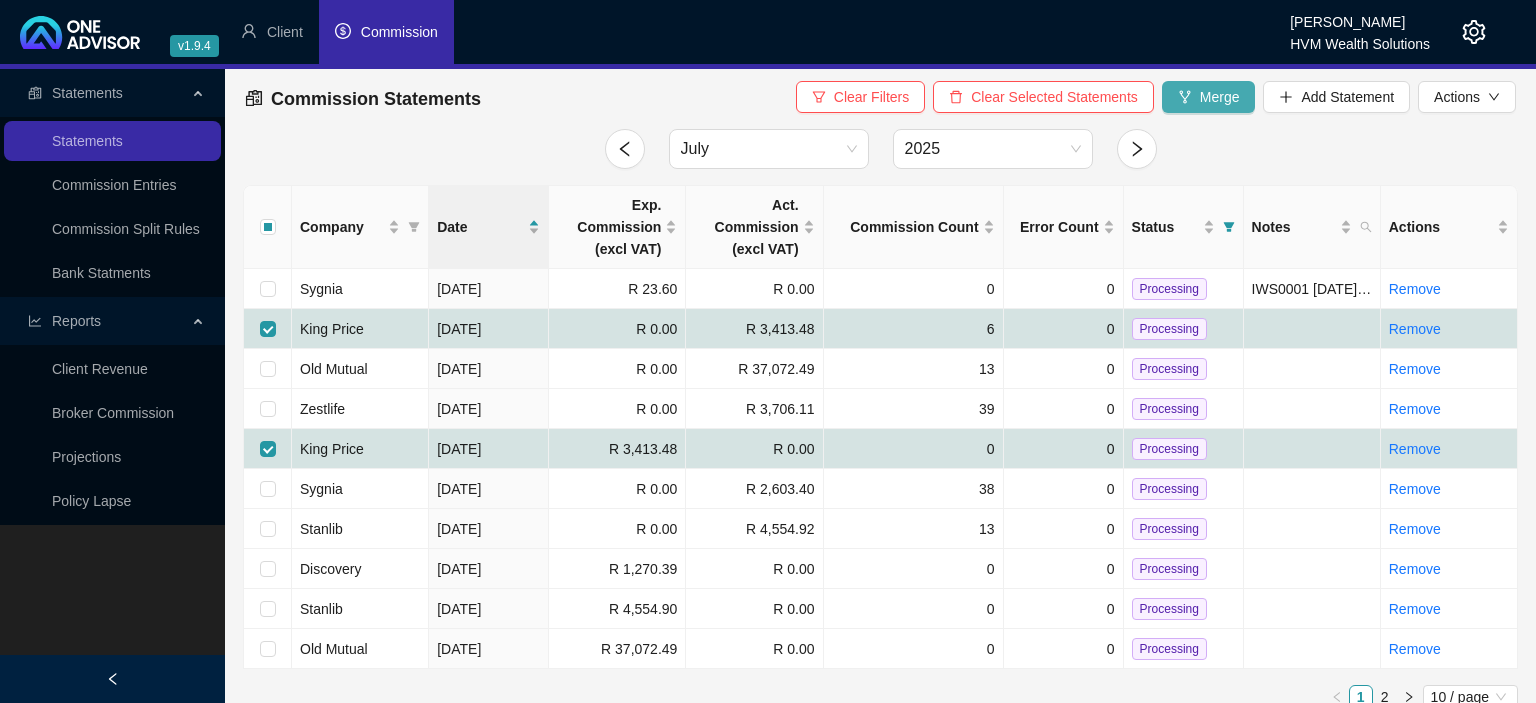 click on "Merge" at bounding box center (1209, 97) 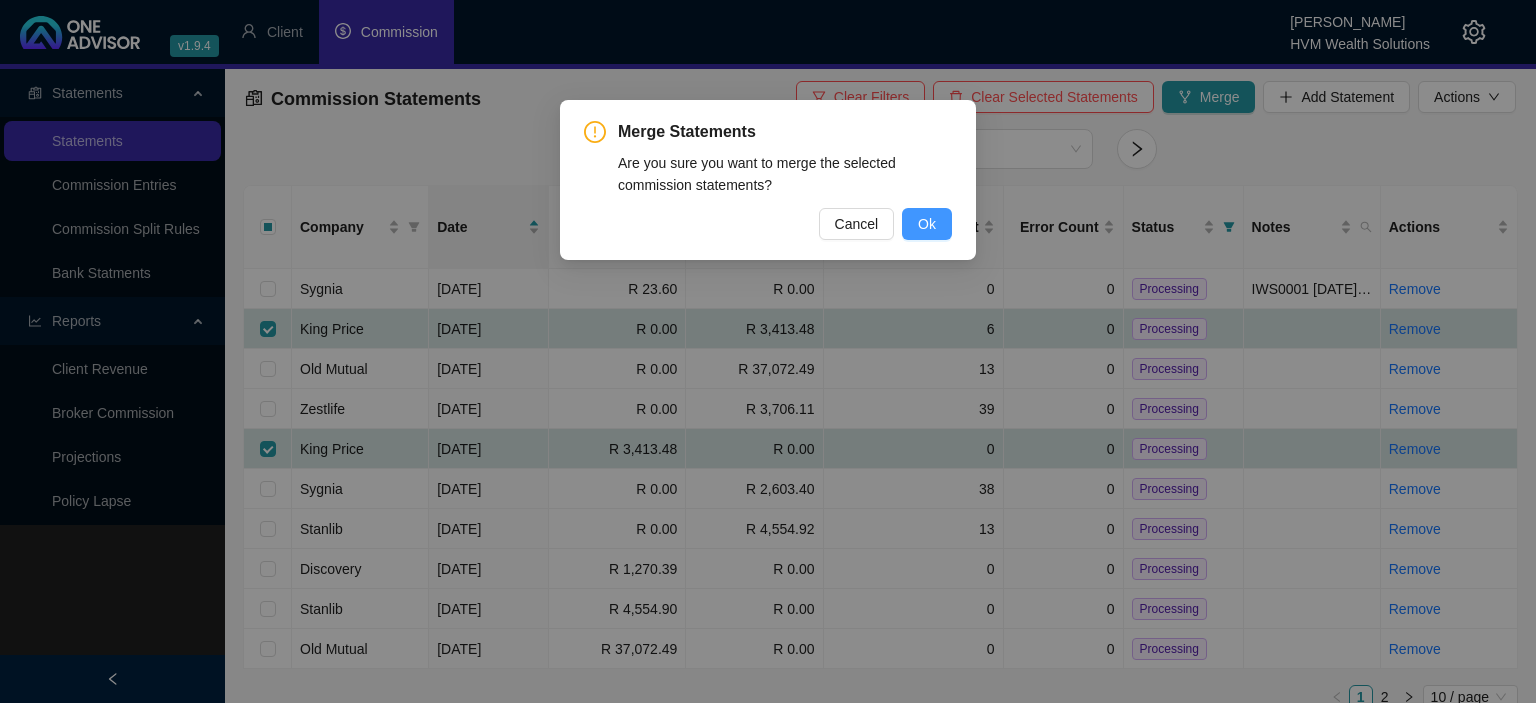 click on "Ok" at bounding box center [927, 224] 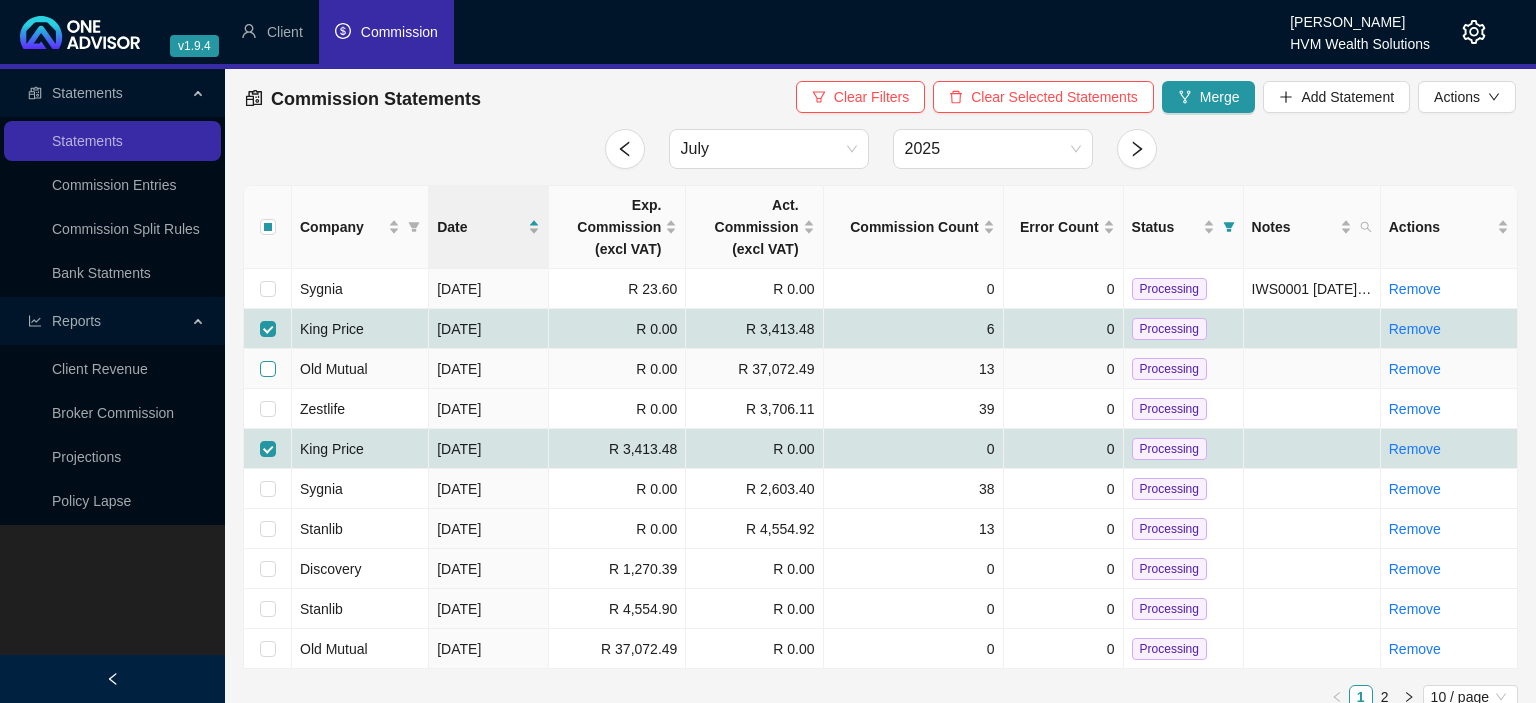 checkbox on "false" 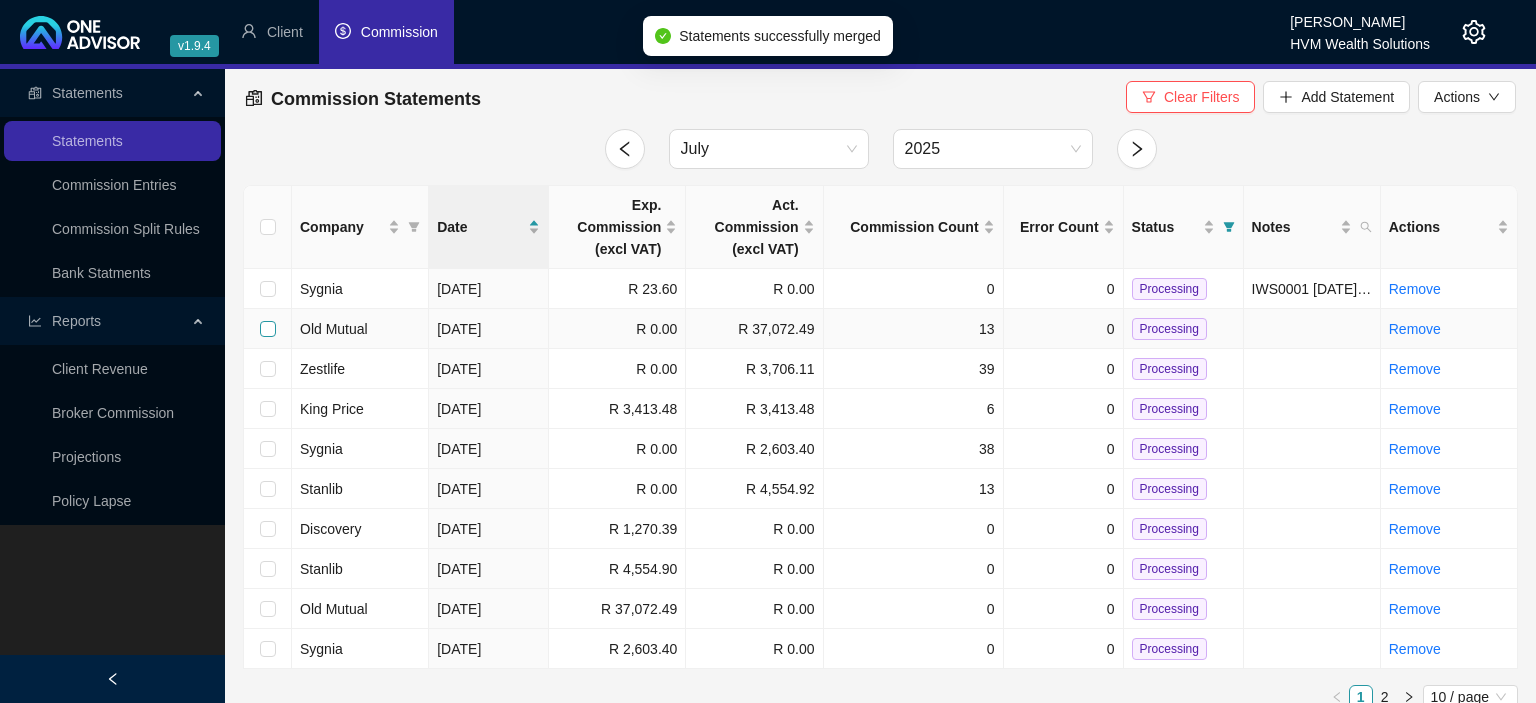 click at bounding box center (268, 329) 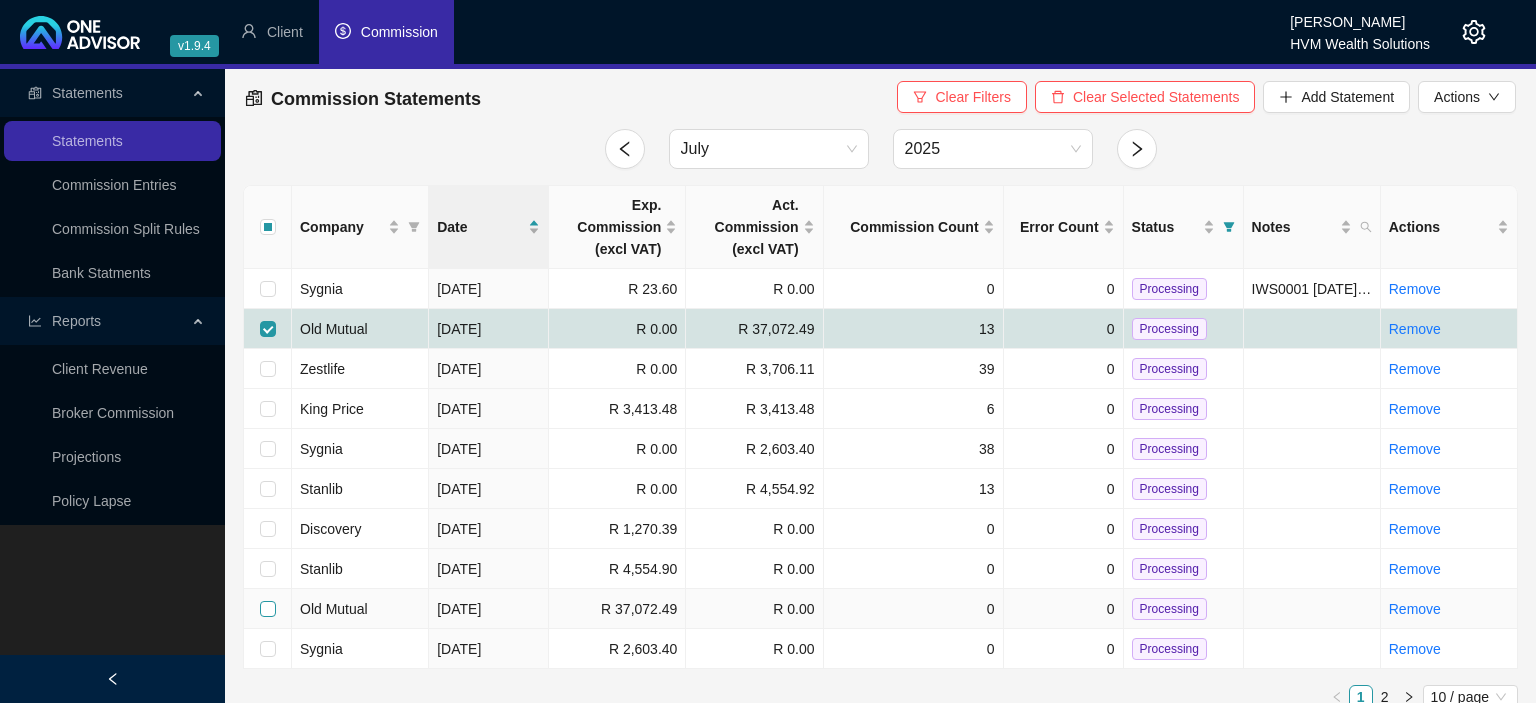 click at bounding box center [268, 609] 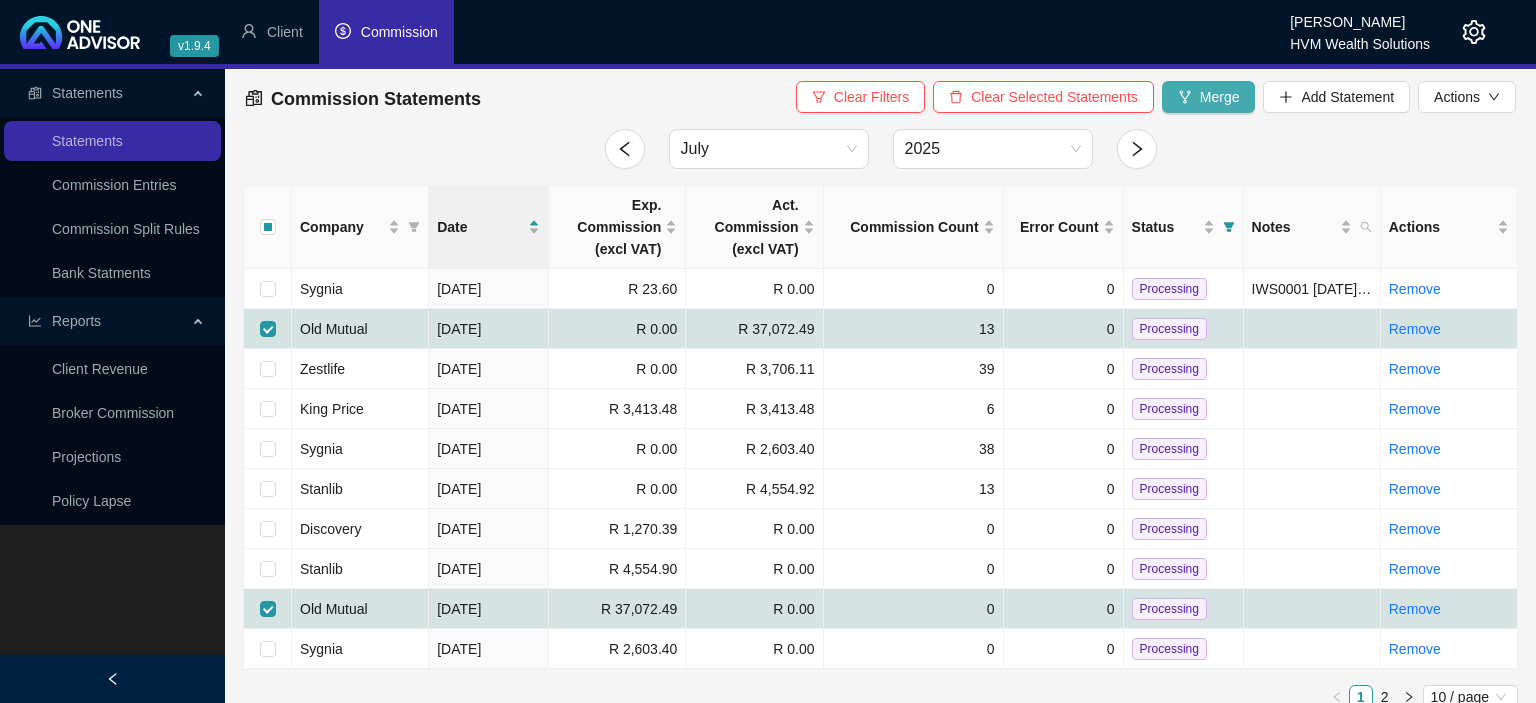 click on "Merge" at bounding box center [1220, 97] 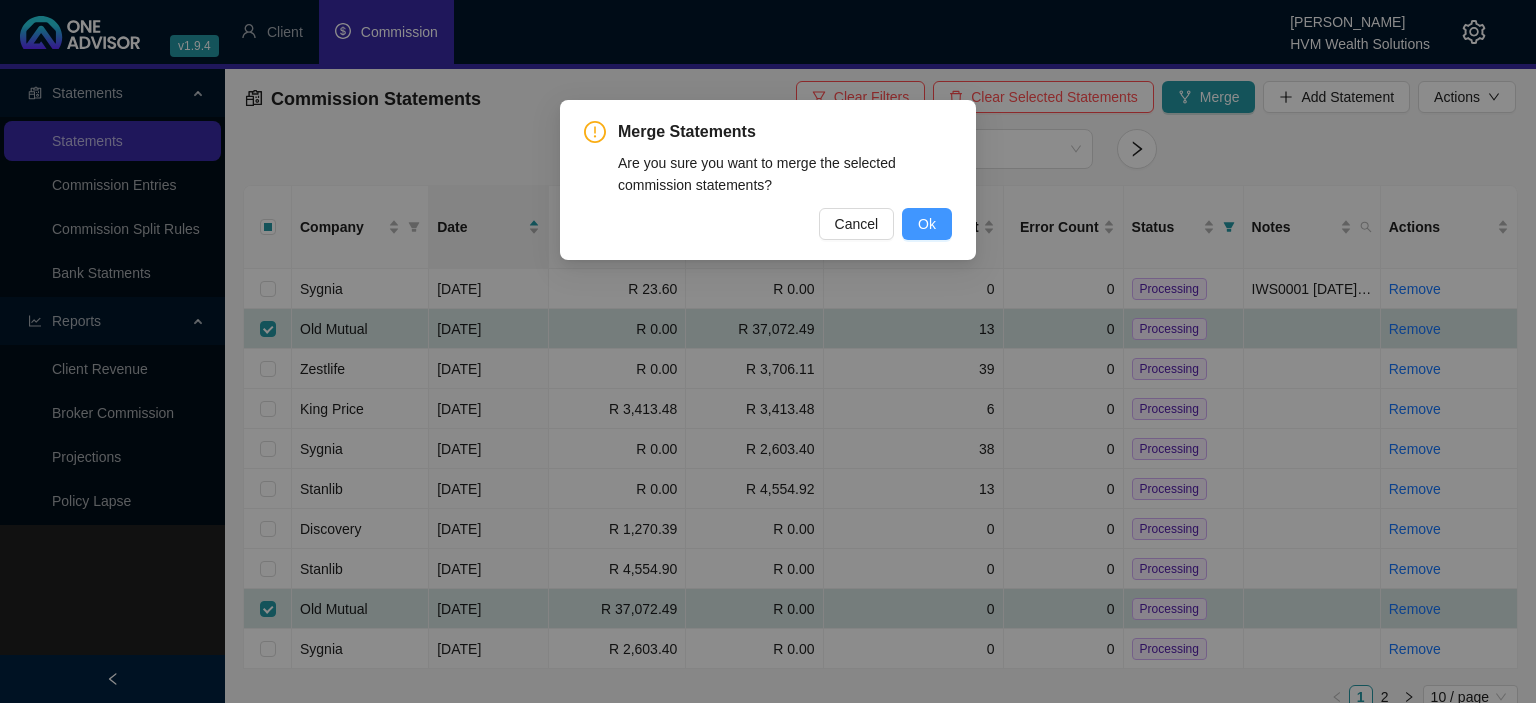 click on "Ok" at bounding box center [927, 224] 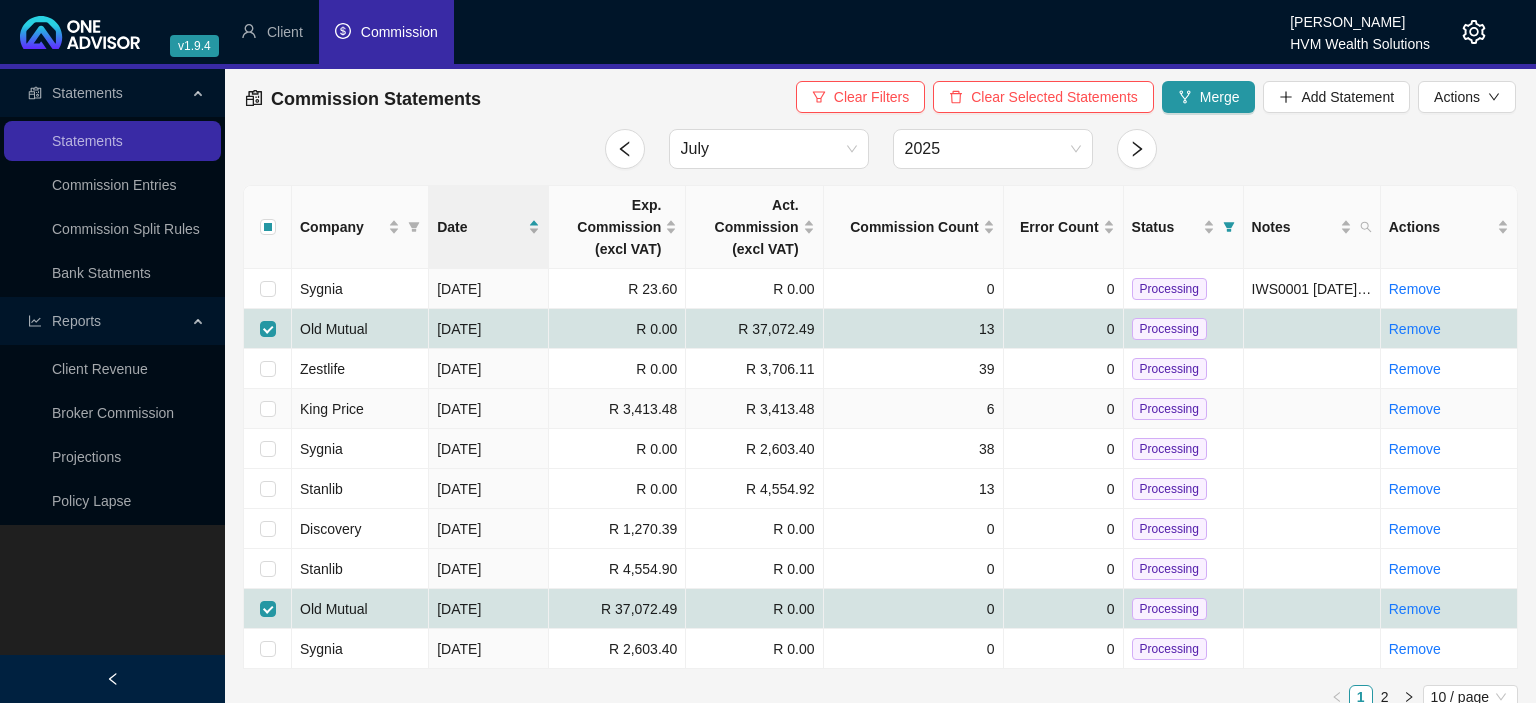 checkbox on "false" 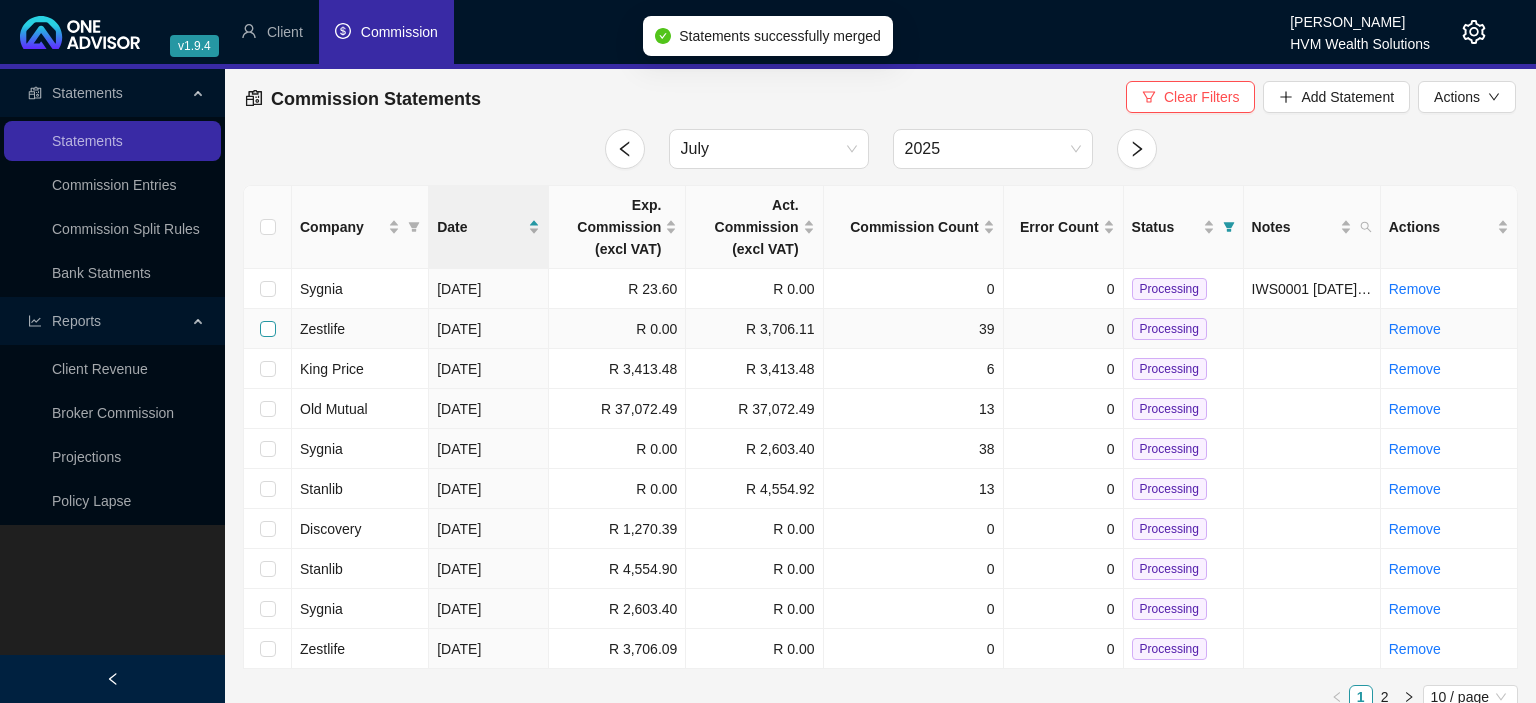 click at bounding box center (268, 329) 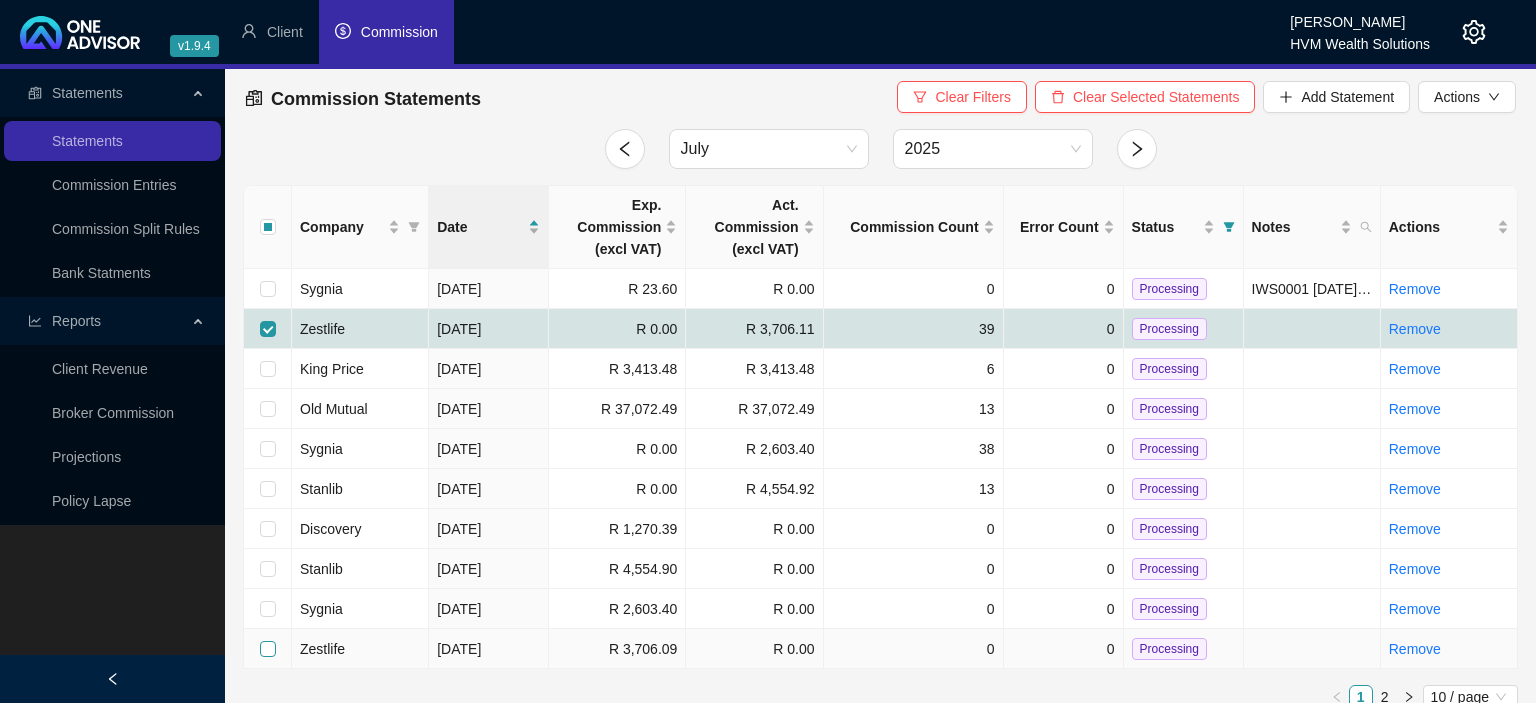 click at bounding box center (268, 649) 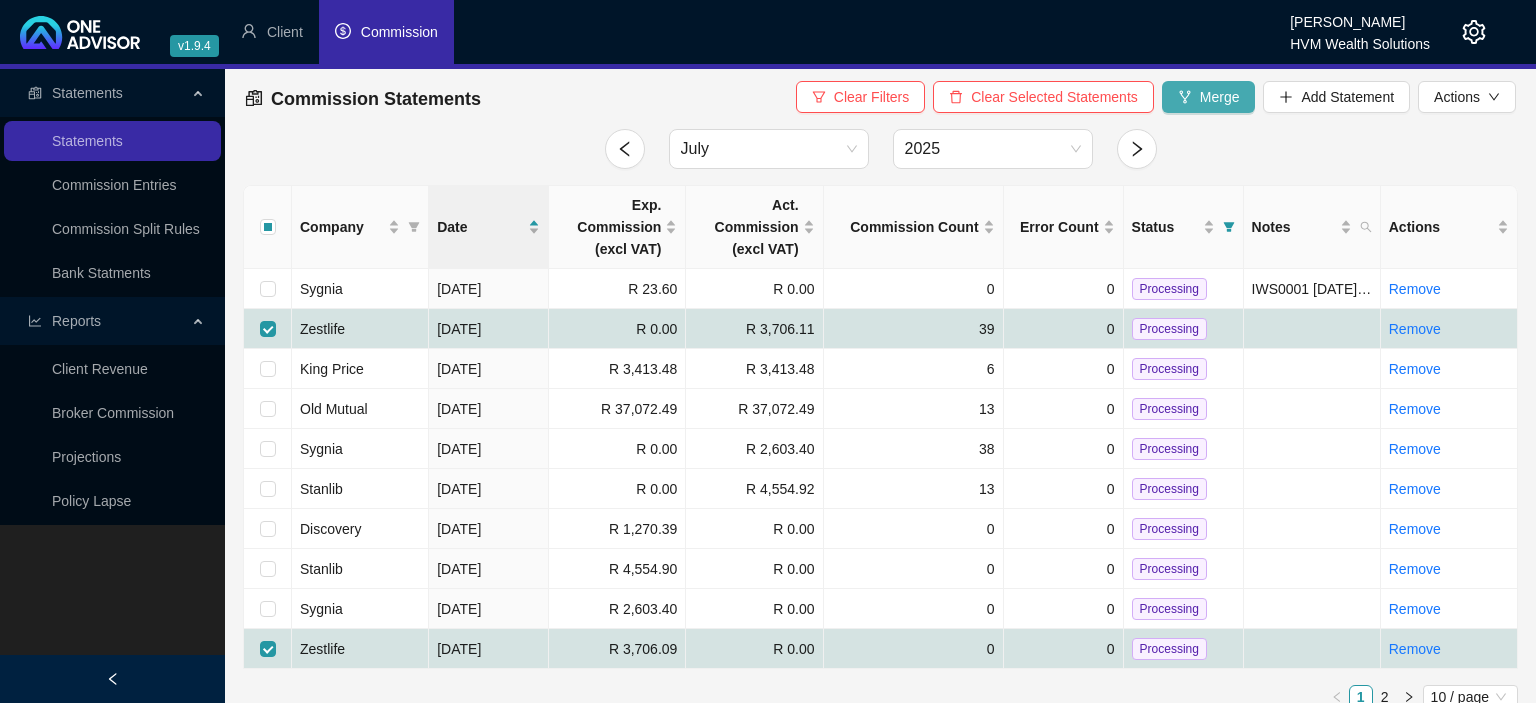 click 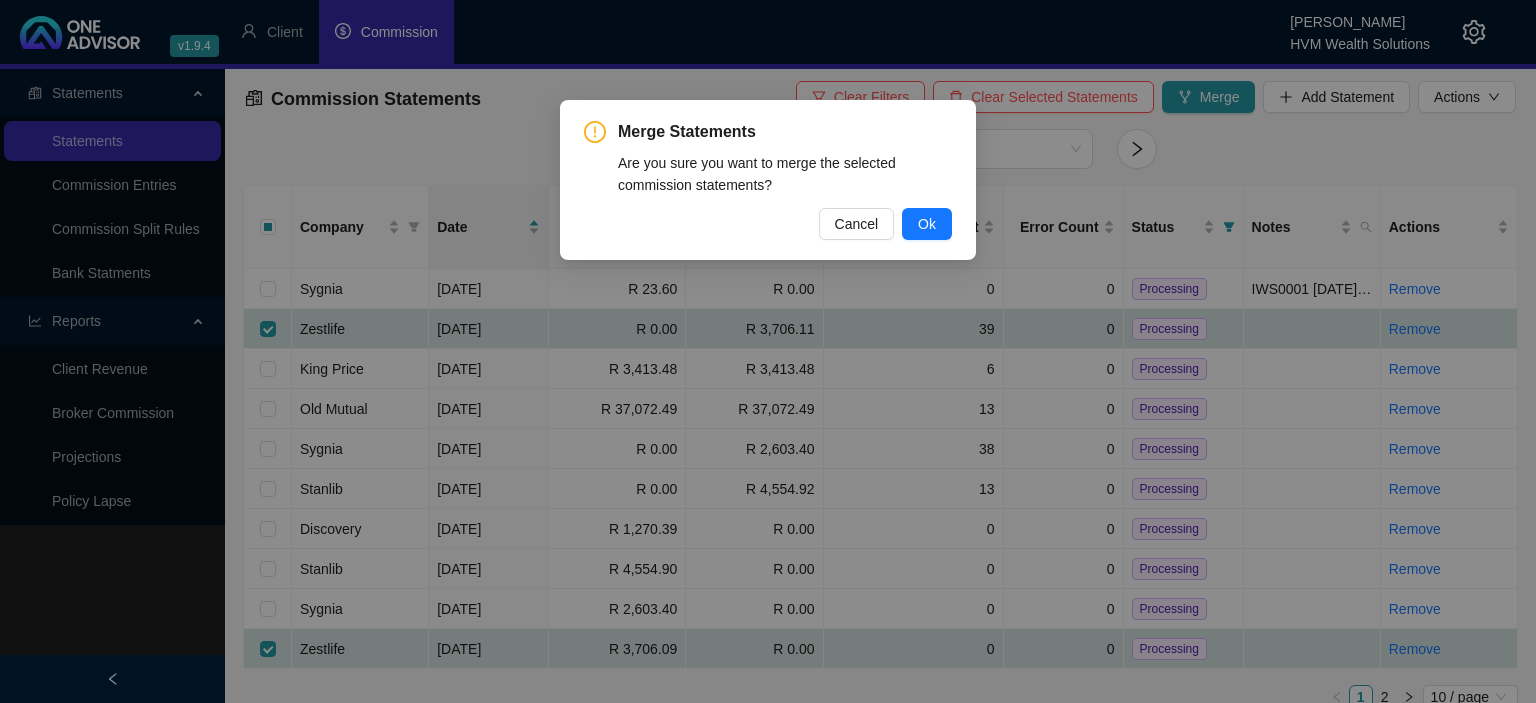 click on "Ok" at bounding box center [927, 224] 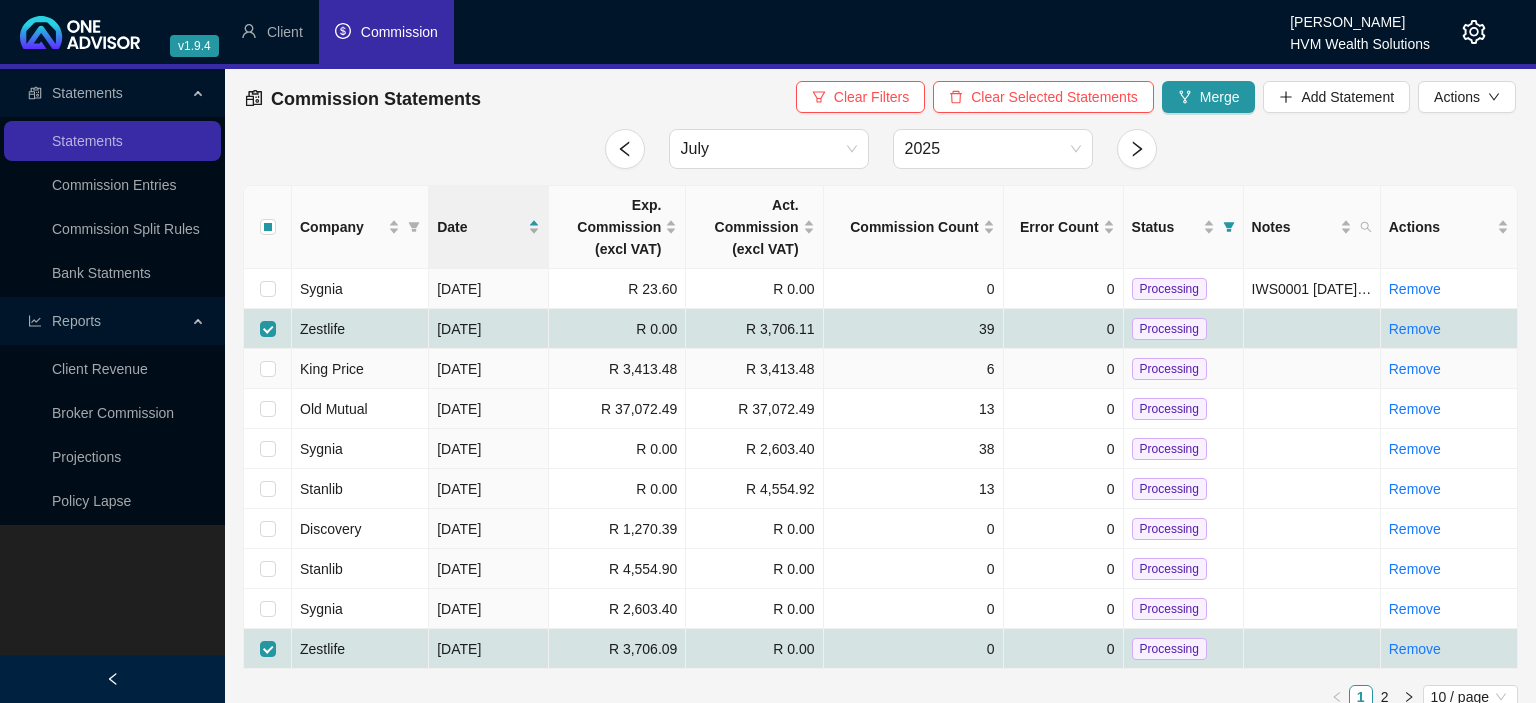 checkbox on "false" 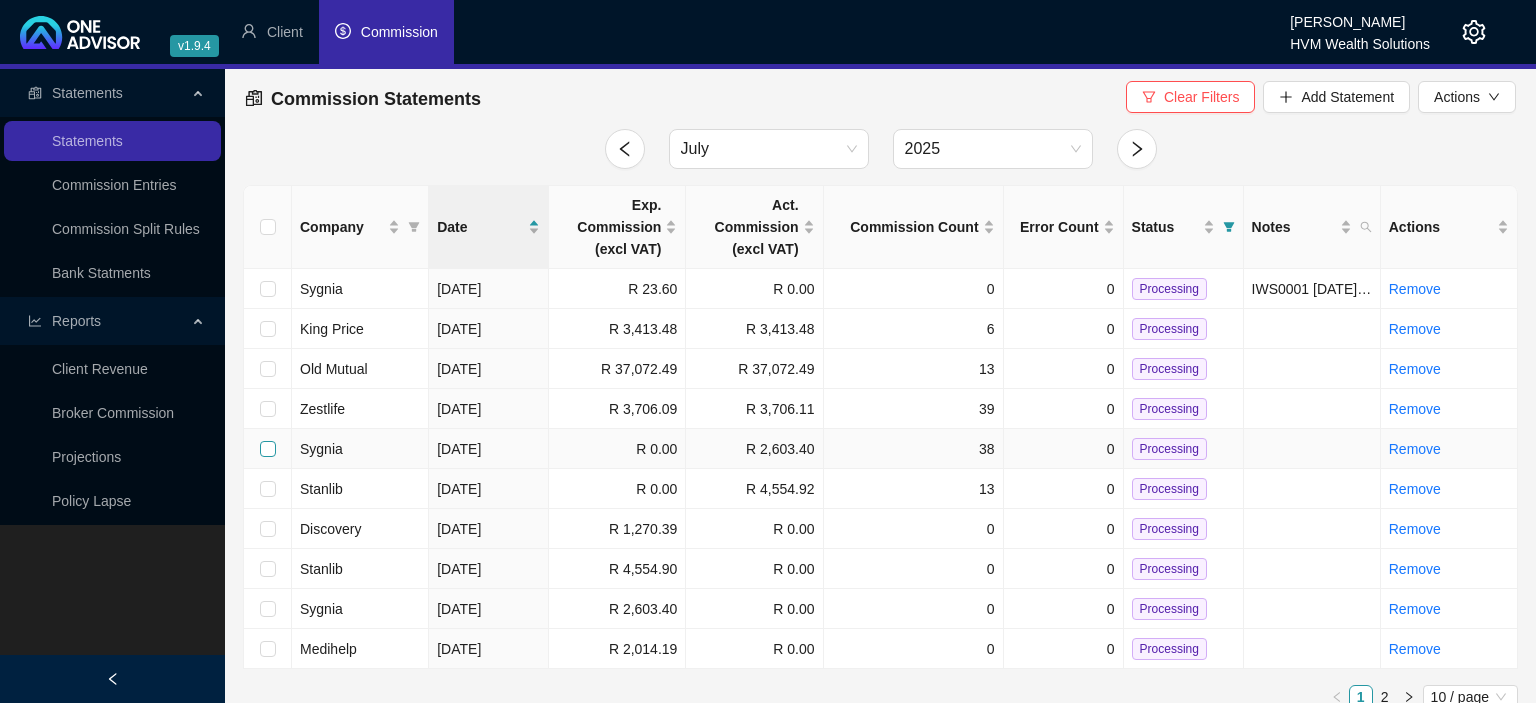 click at bounding box center [268, 449] 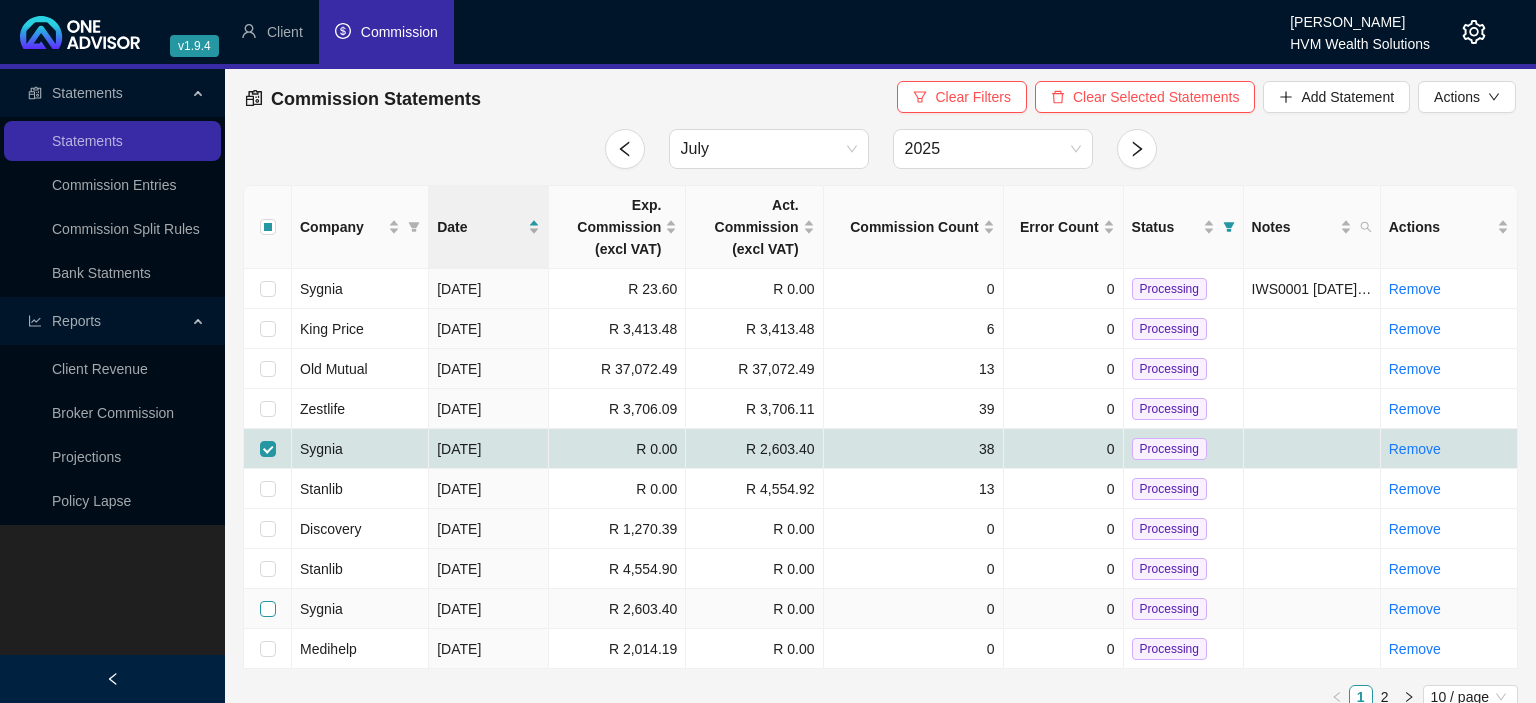 click at bounding box center [268, 609] 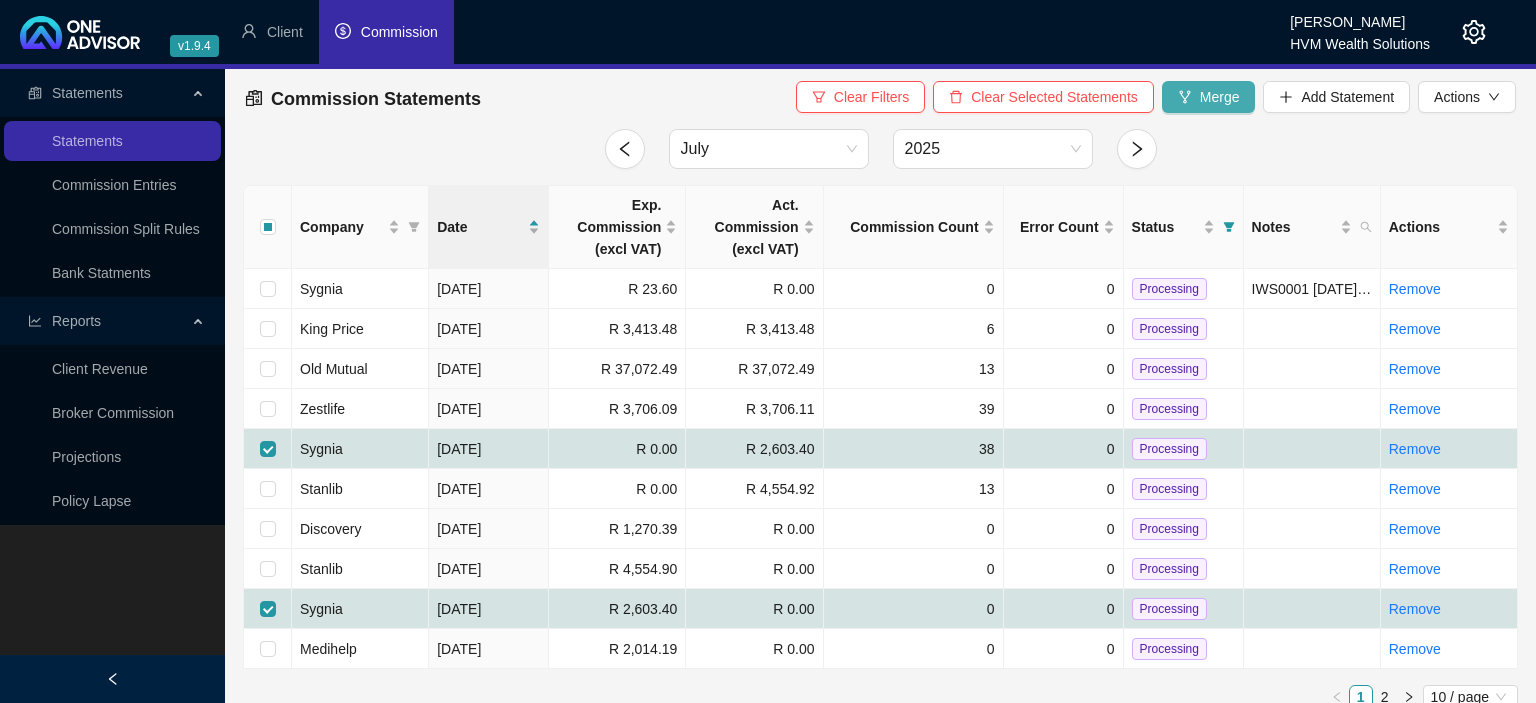 click on "Merge" at bounding box center [1209, 97] 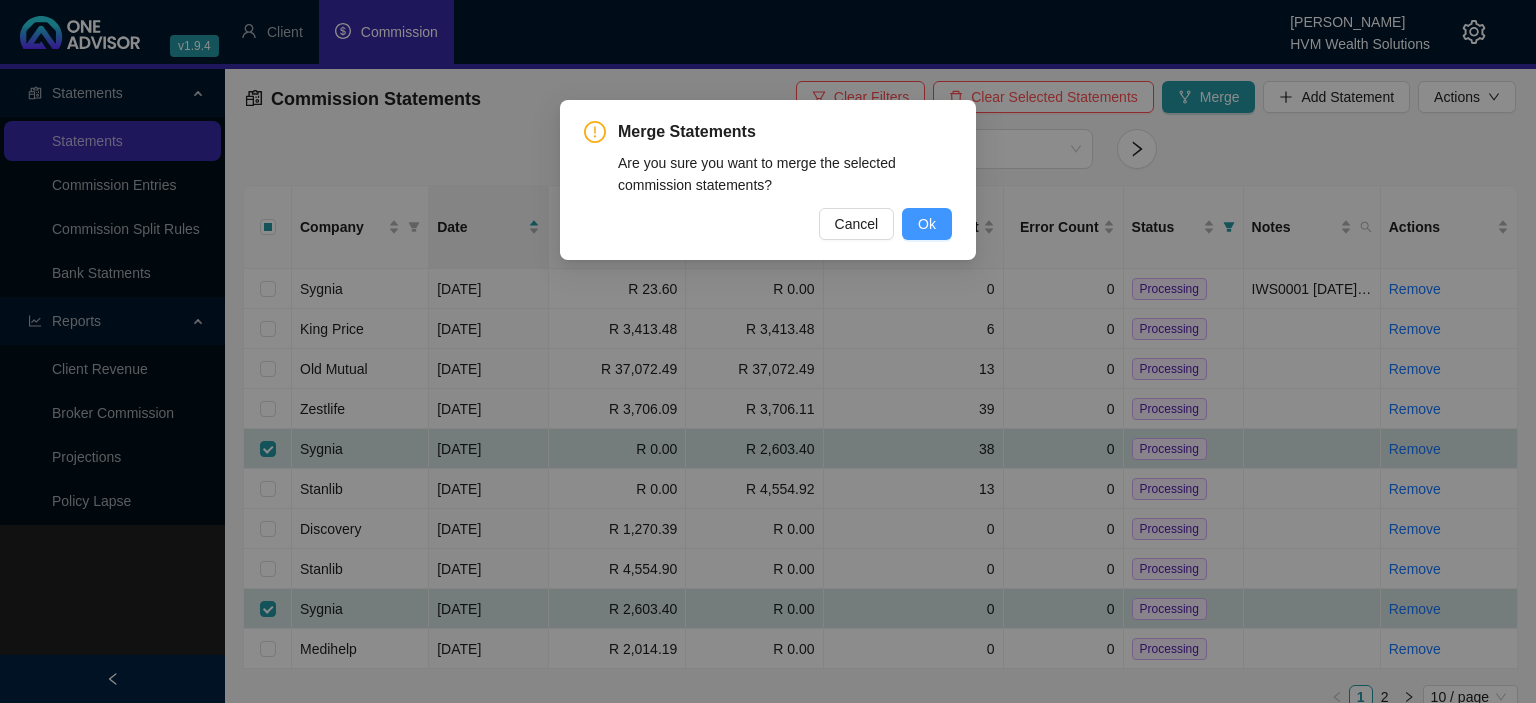 click on "Ok" at bounding box center (927, 224) 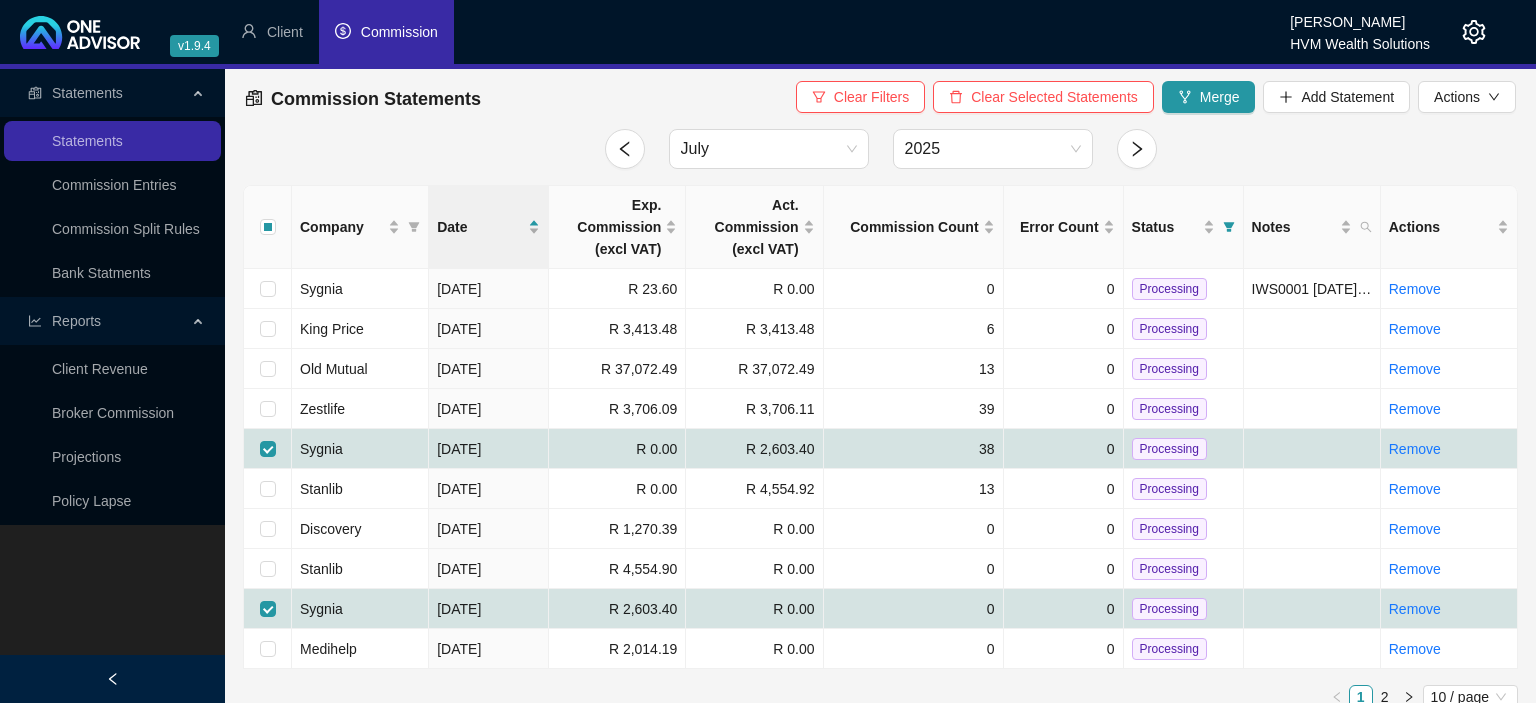 checkbox on "false" 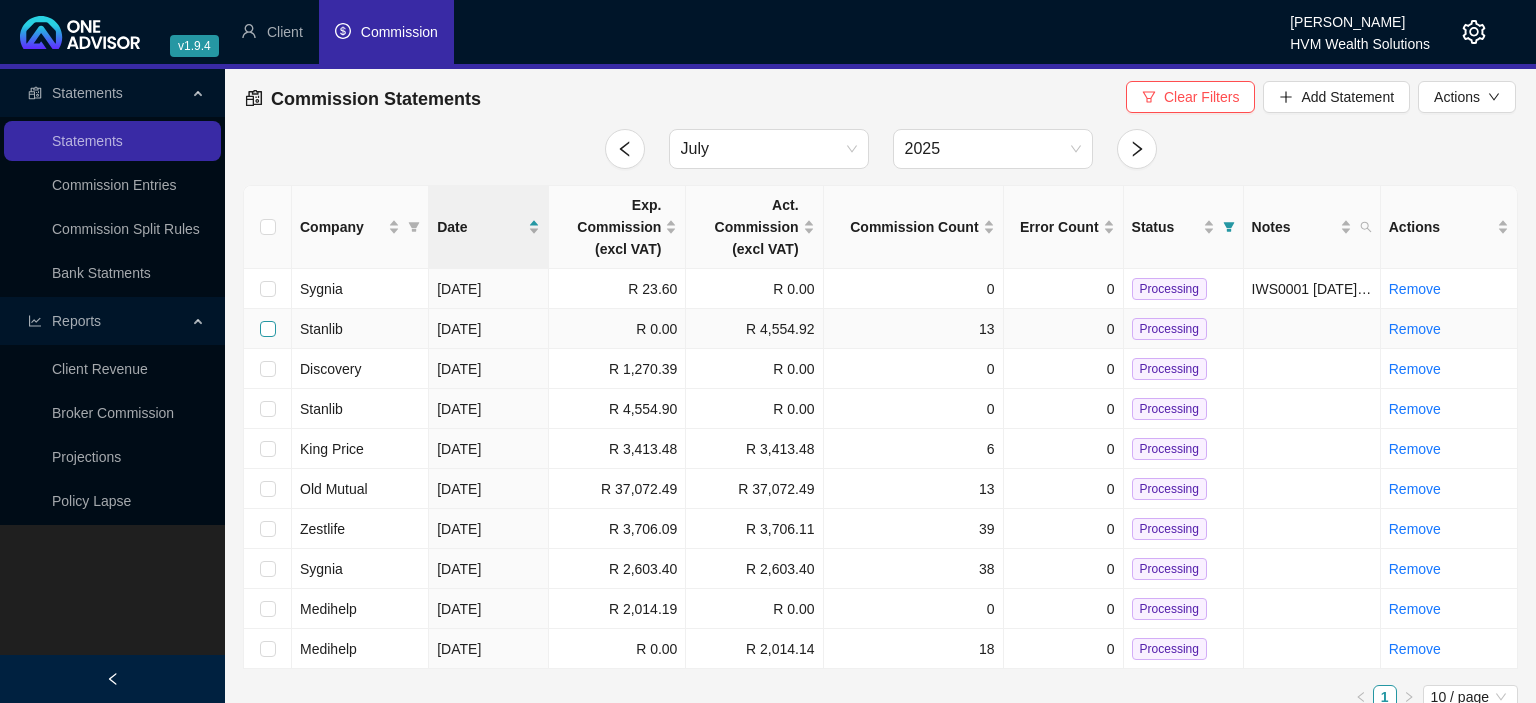 click at bounding box center (268, 329) 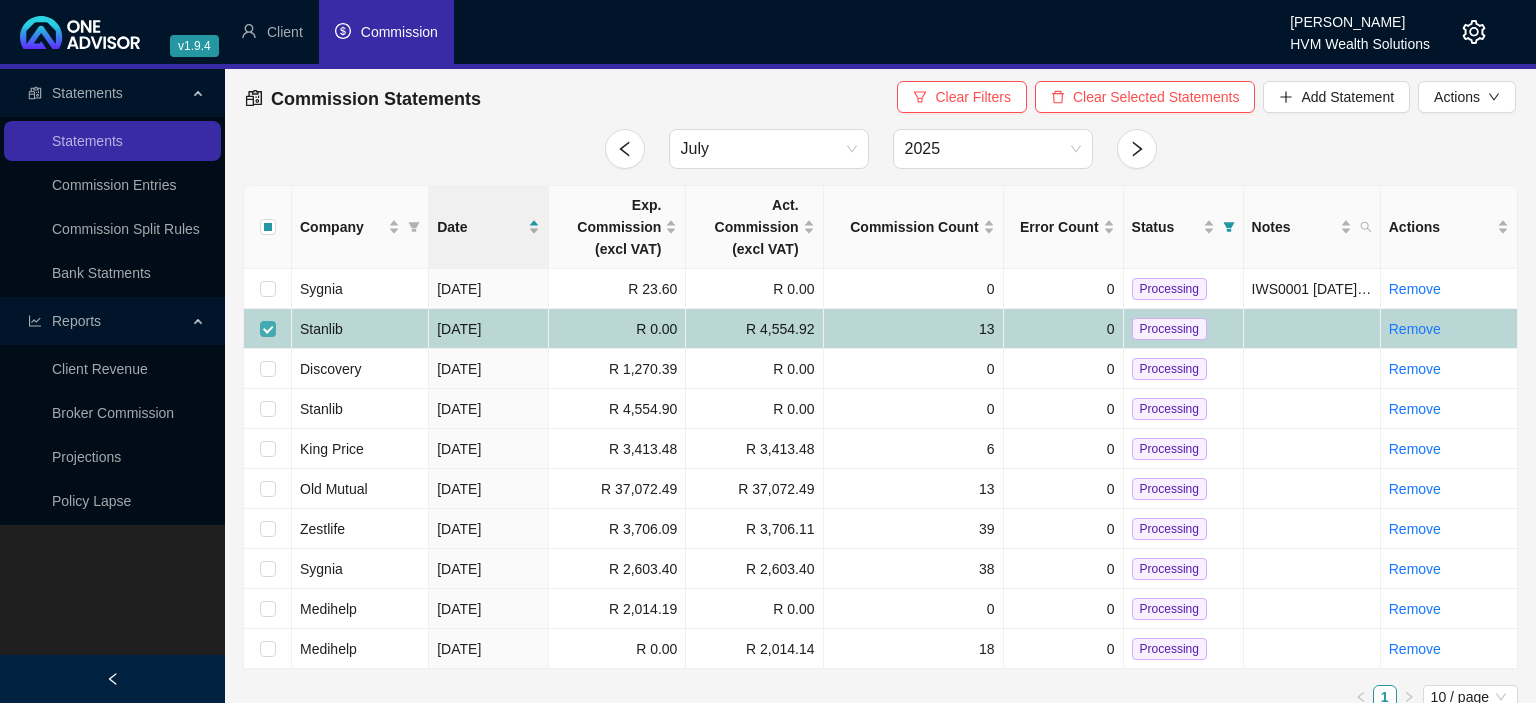 click at bounding box center (268, 329) 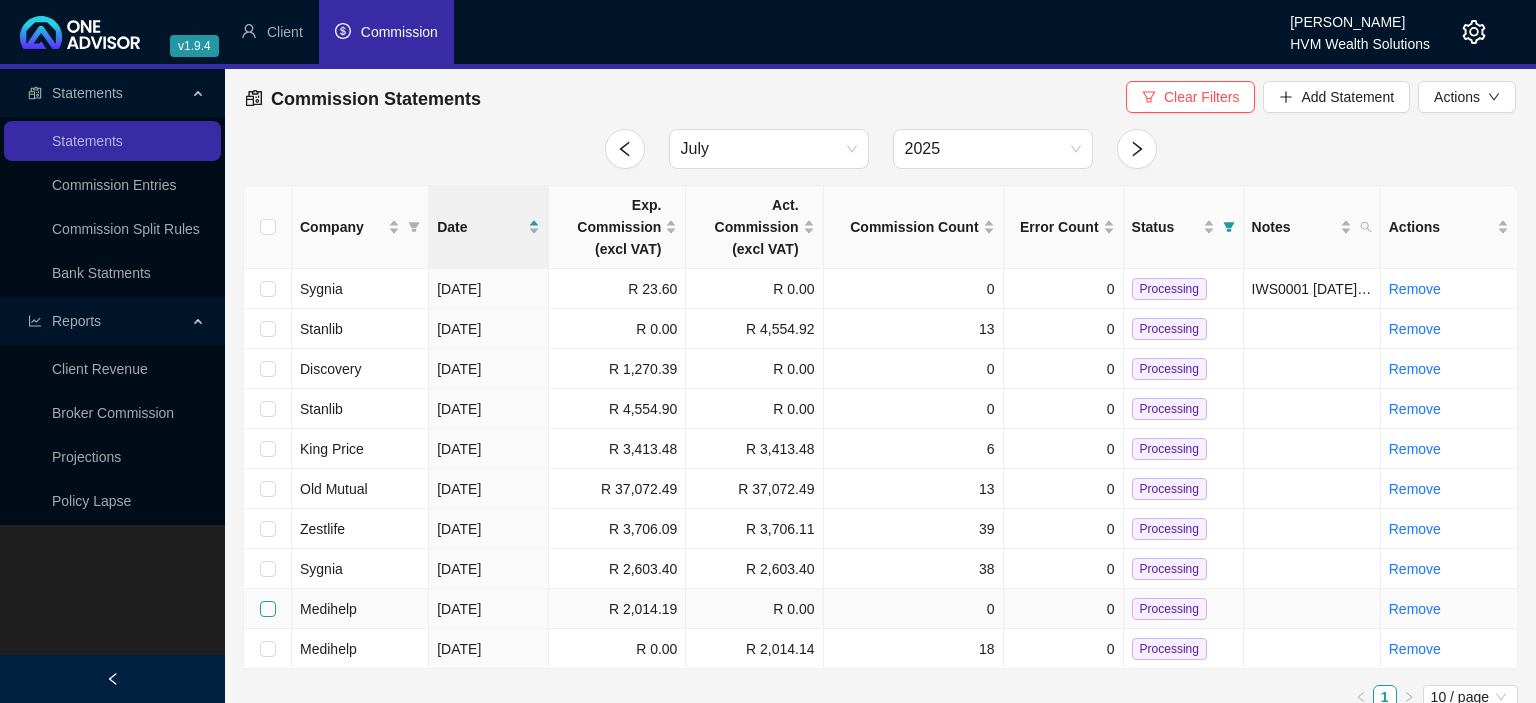 click at bounding box center (268, 609) 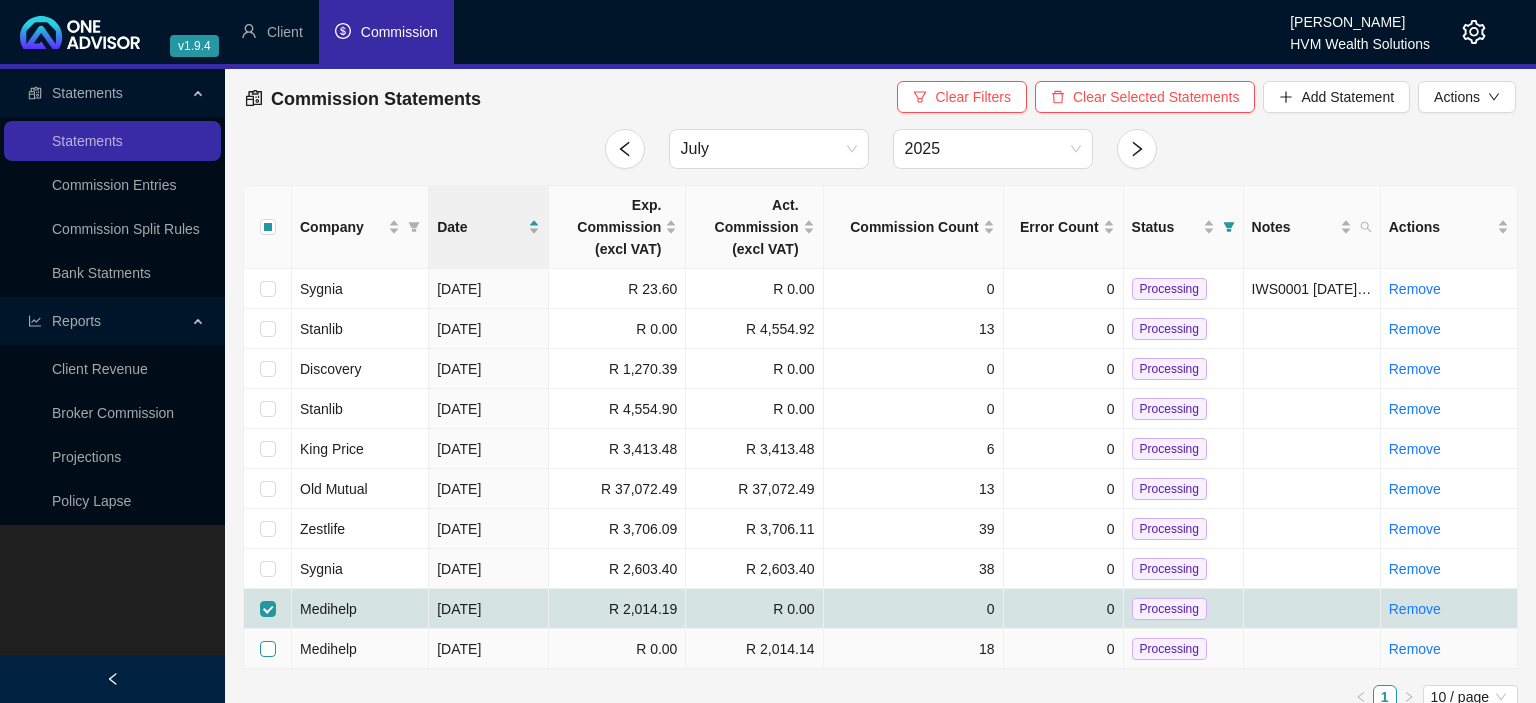 click at bounding box center (268, 649) 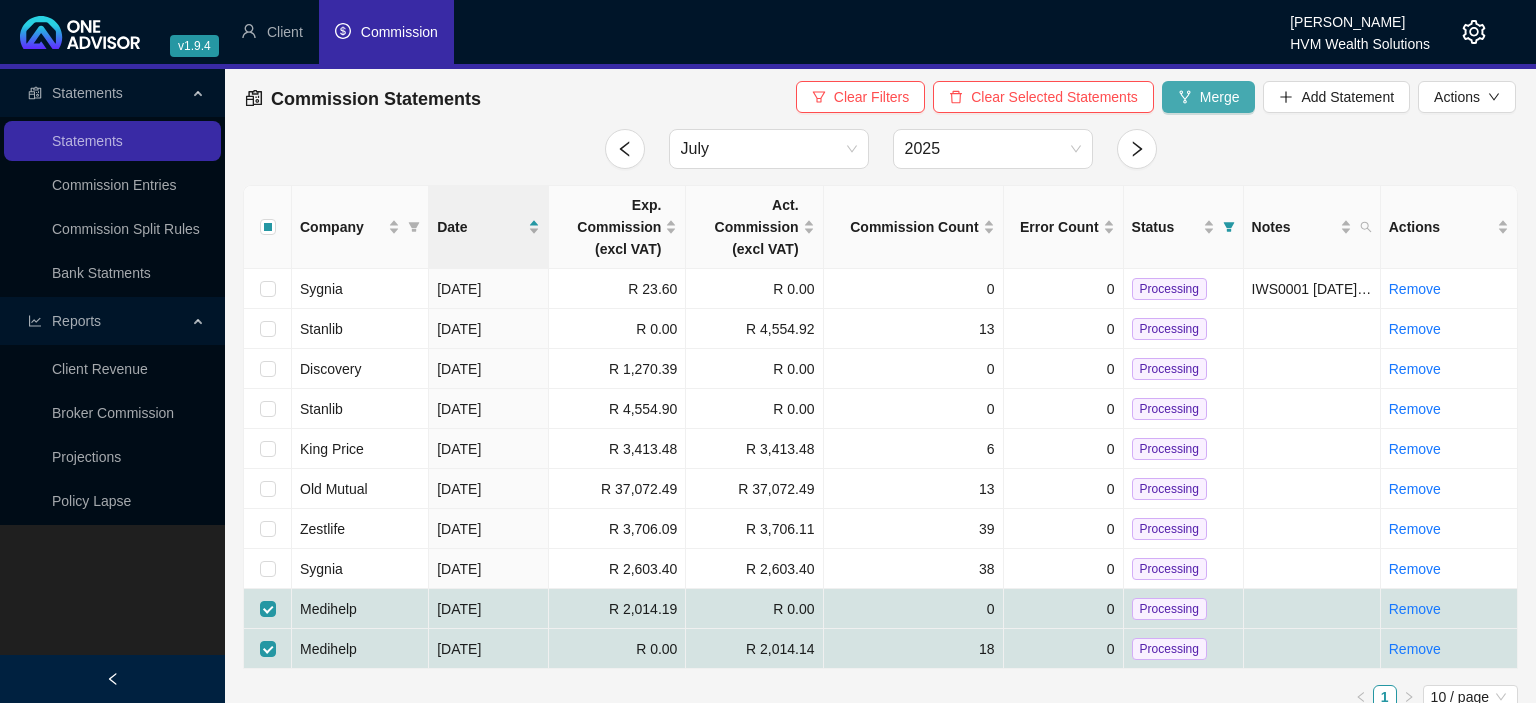 click on "Merge" at bounding box center [1209, 97] 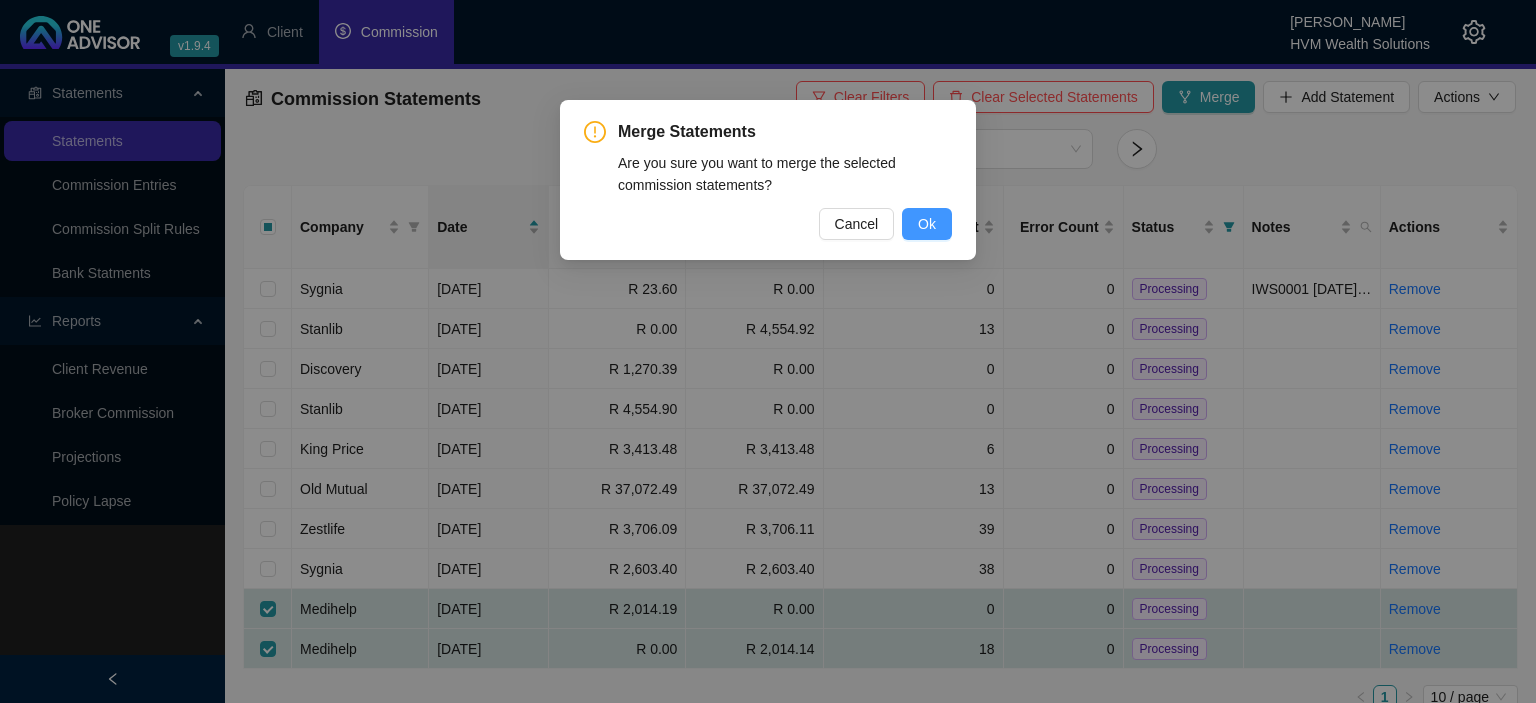 click on "Ok" at bounding box center [927, 224] 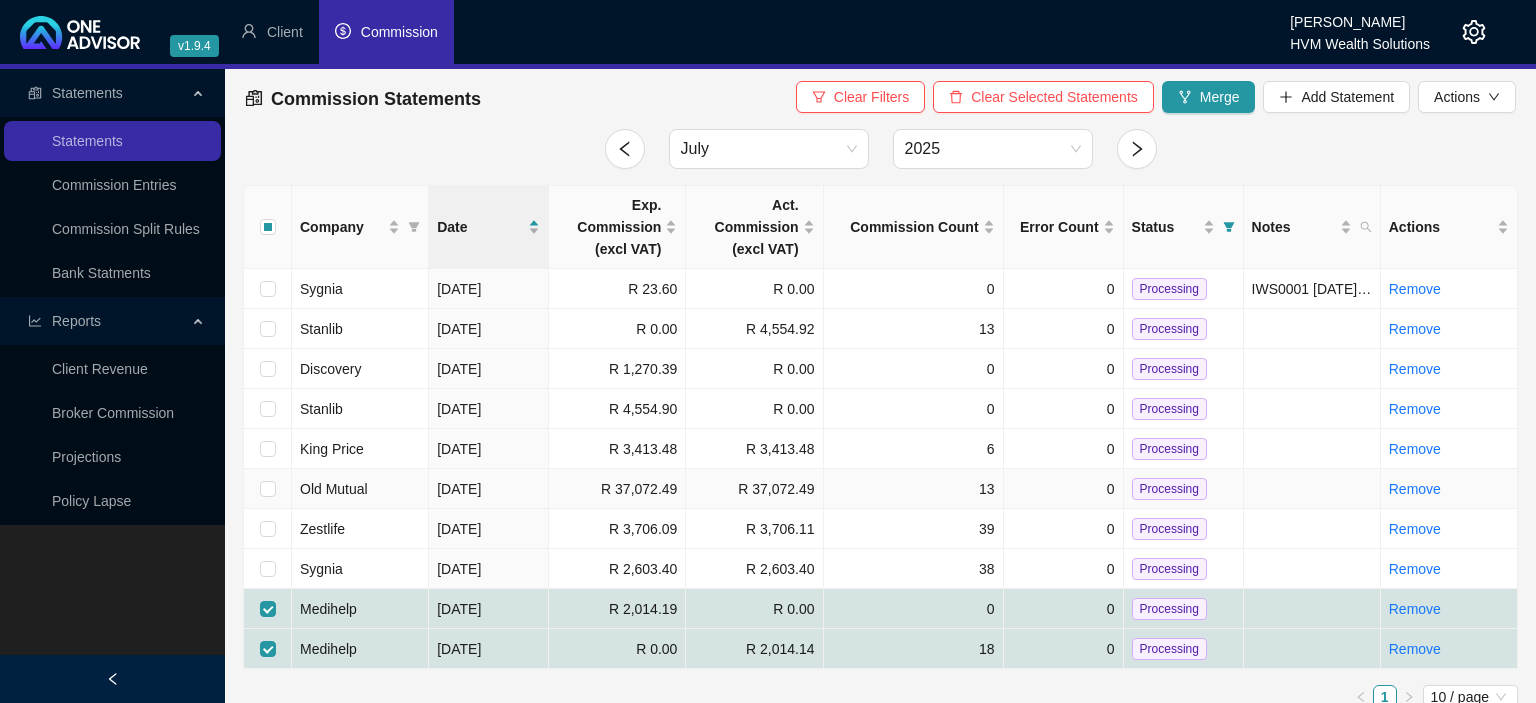 checkbox on "false" 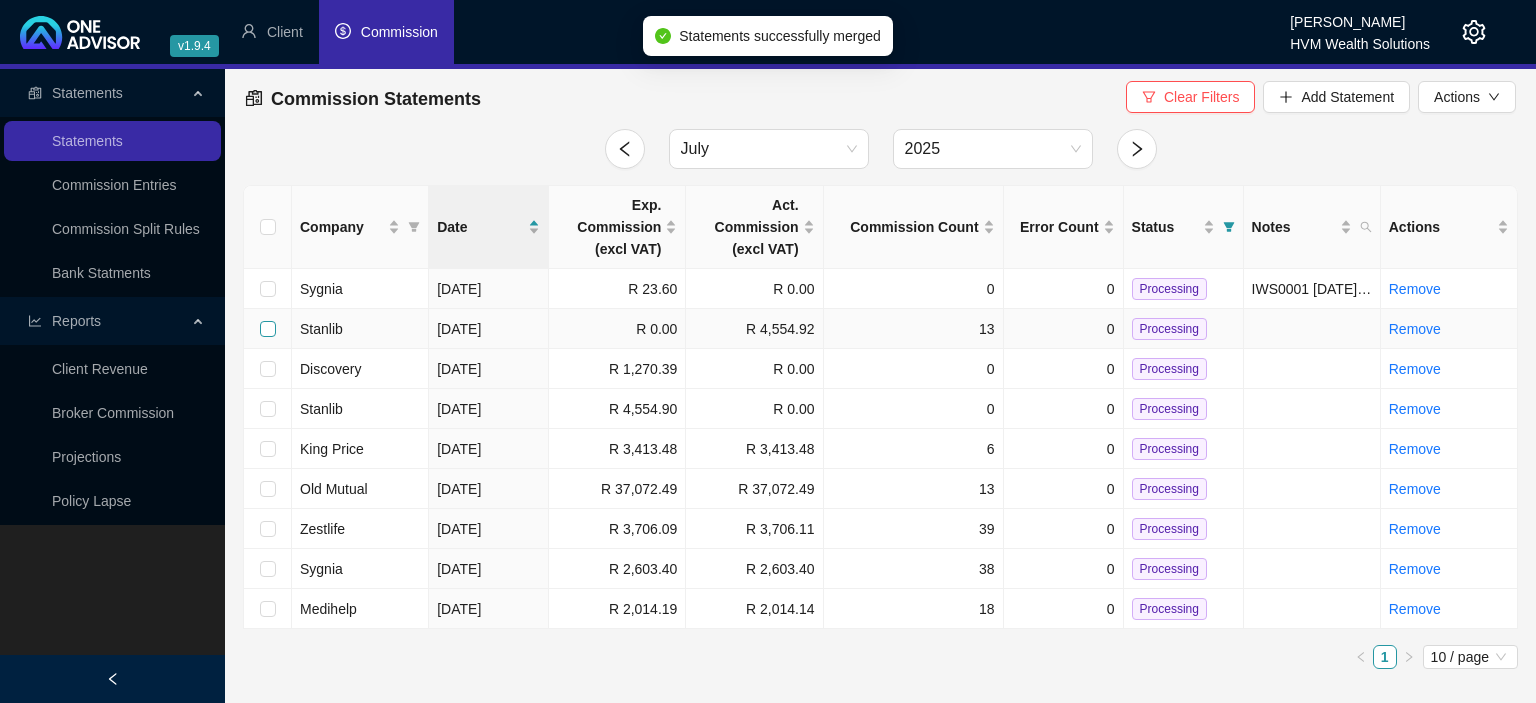 click at bounding box center (268, 329) 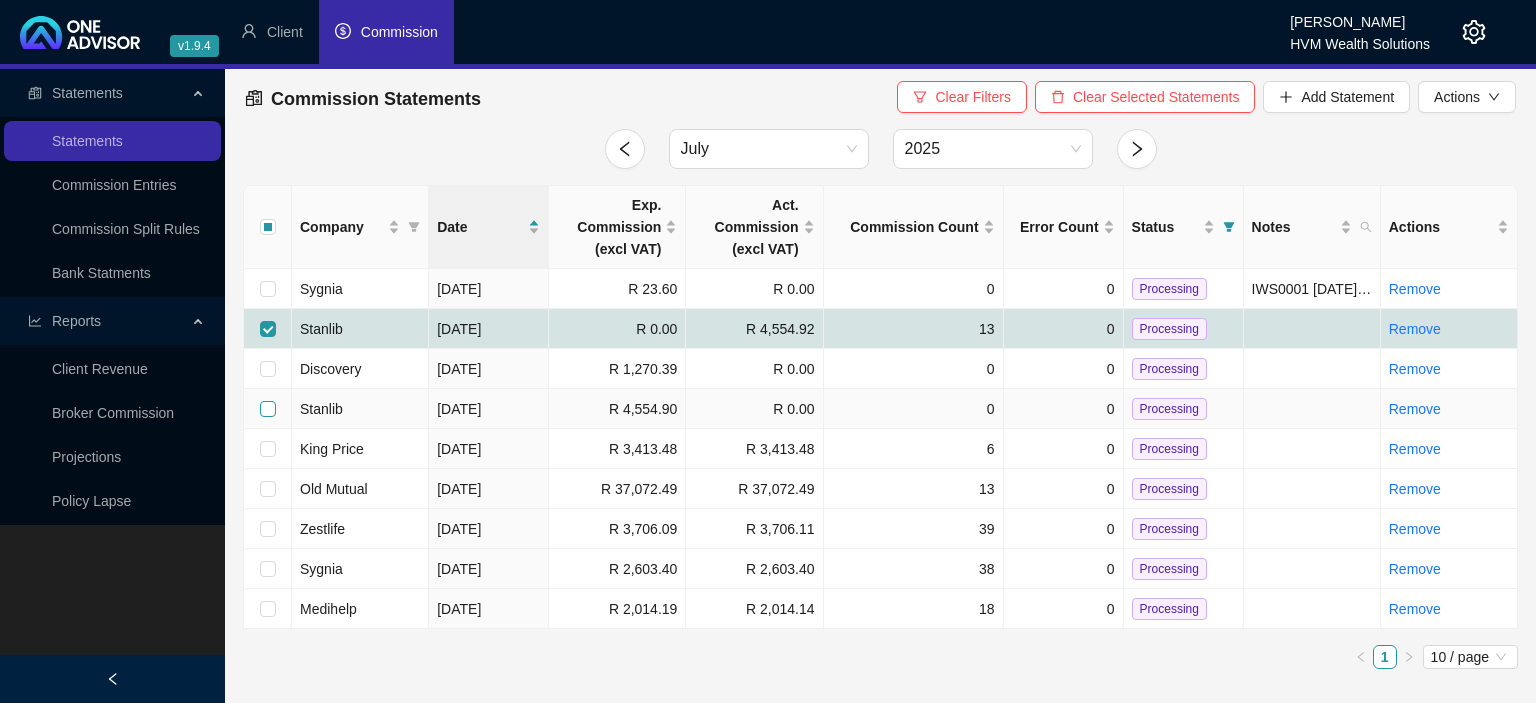 click at bounding box center [268, 409] 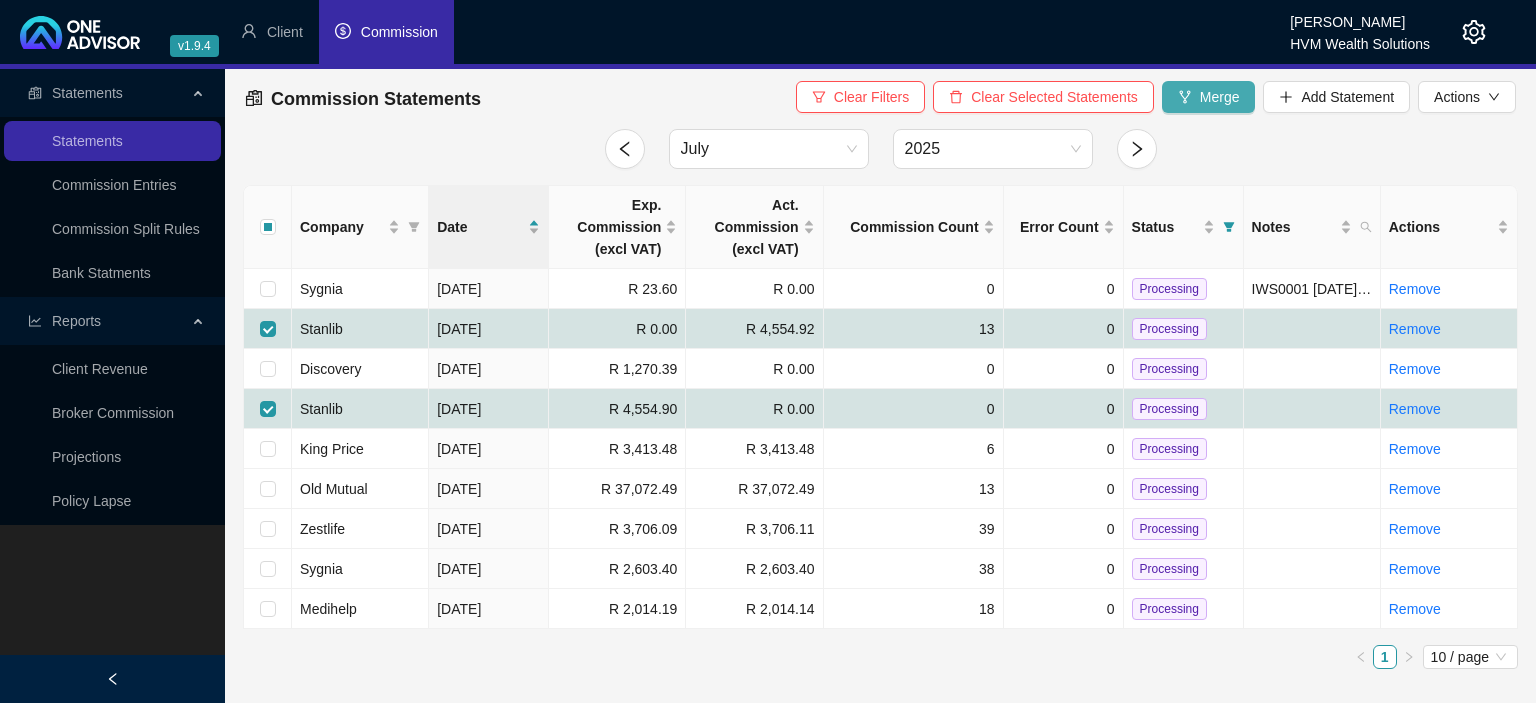 click on "Merge" at bounding box center (1209, 97) 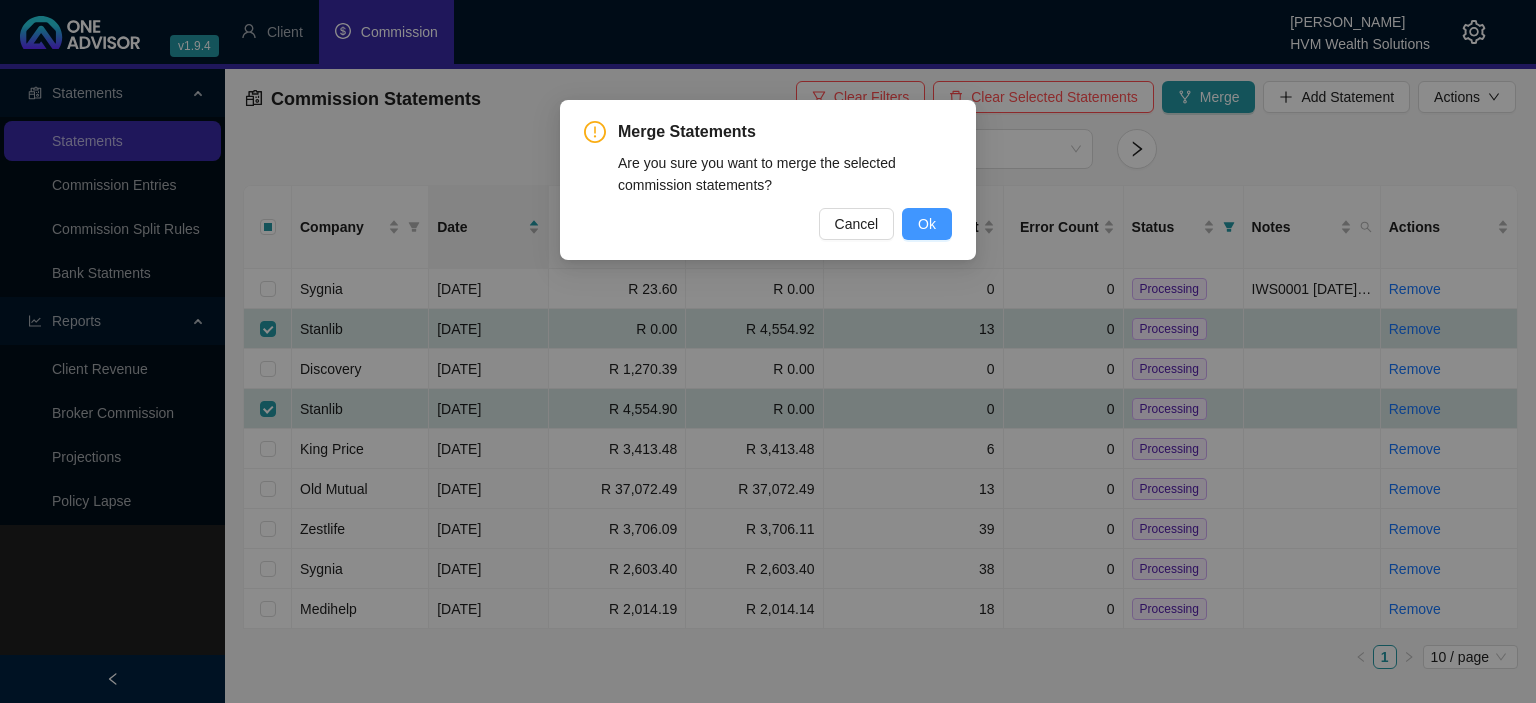 click on "Ok" at bounding box center [927, 224] 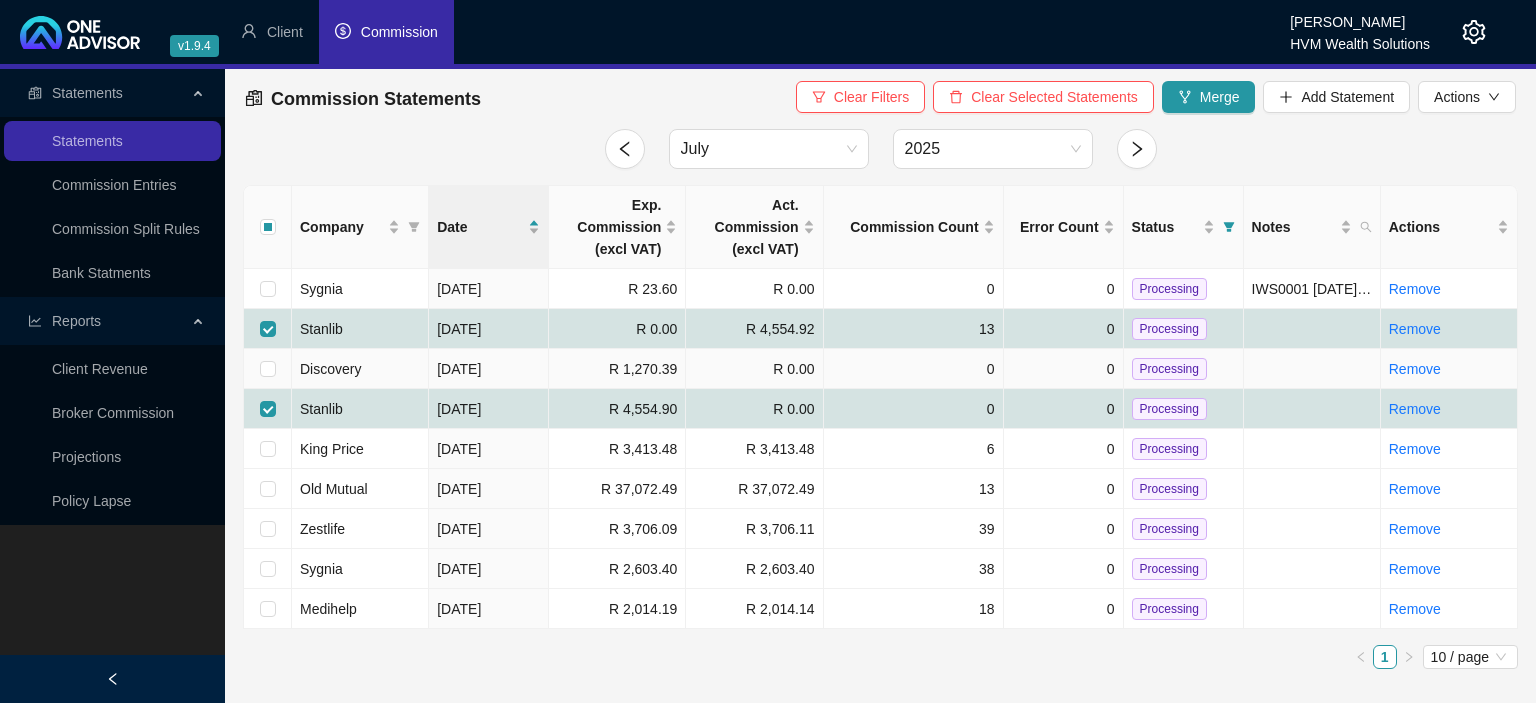checkbox on "false" 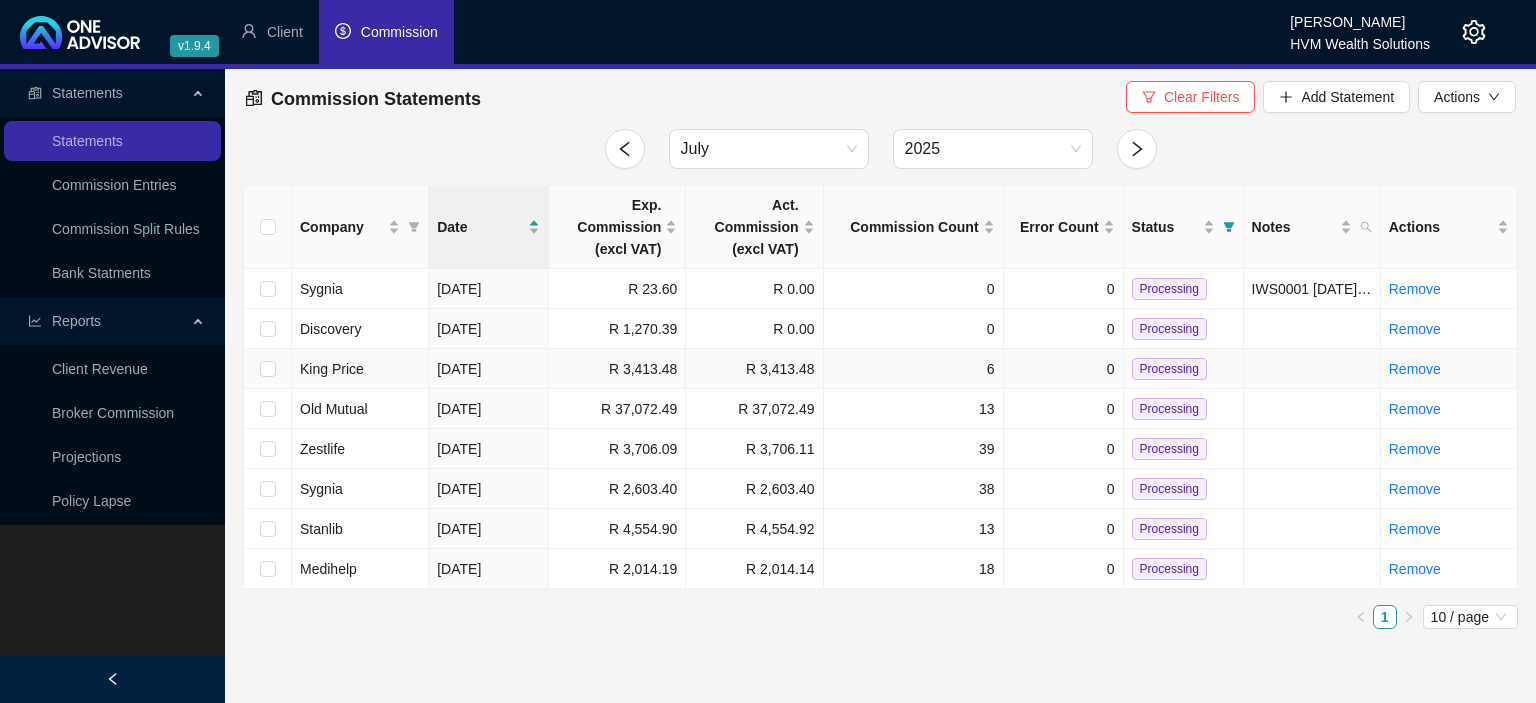 click on "Processing" at bounding box center (1169, 369) 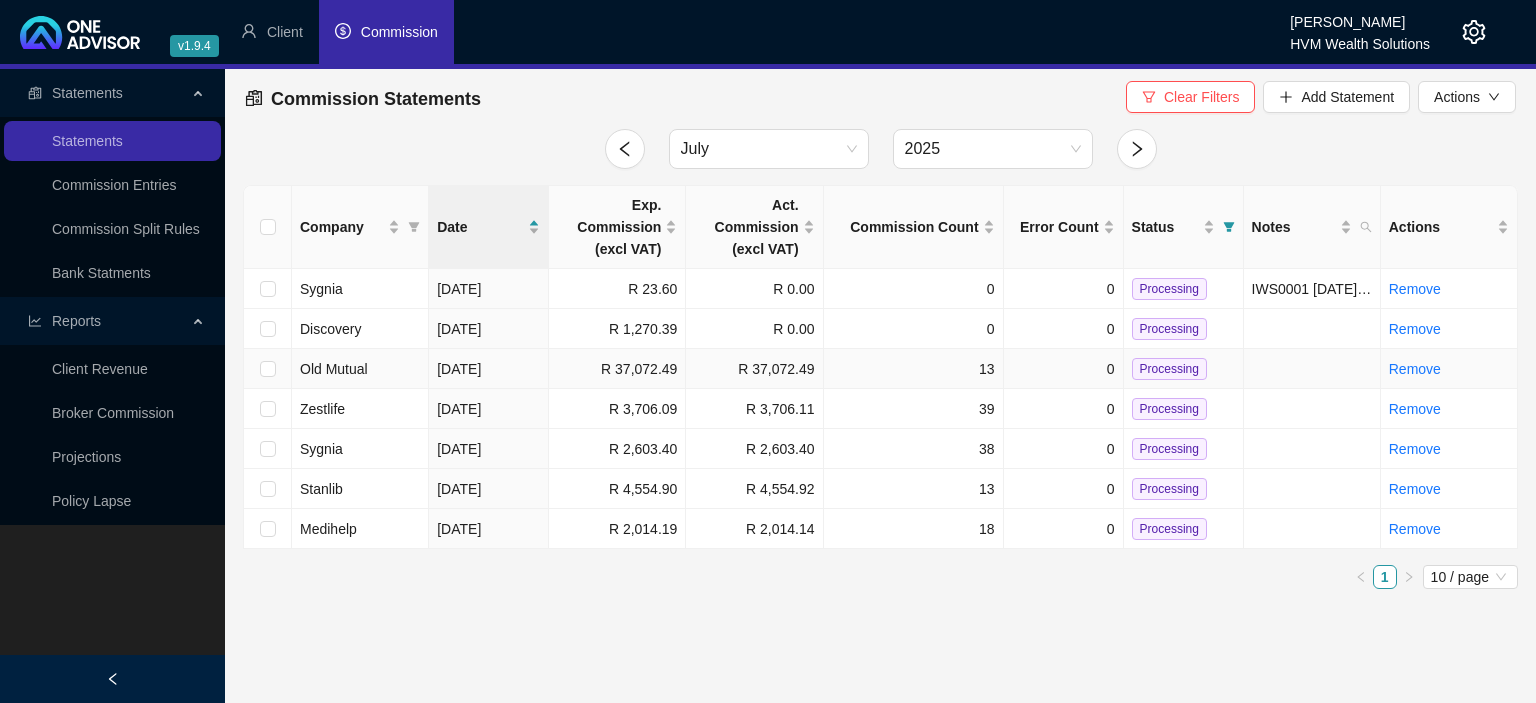 click on "Processing" at bounding box center [1169, 369] 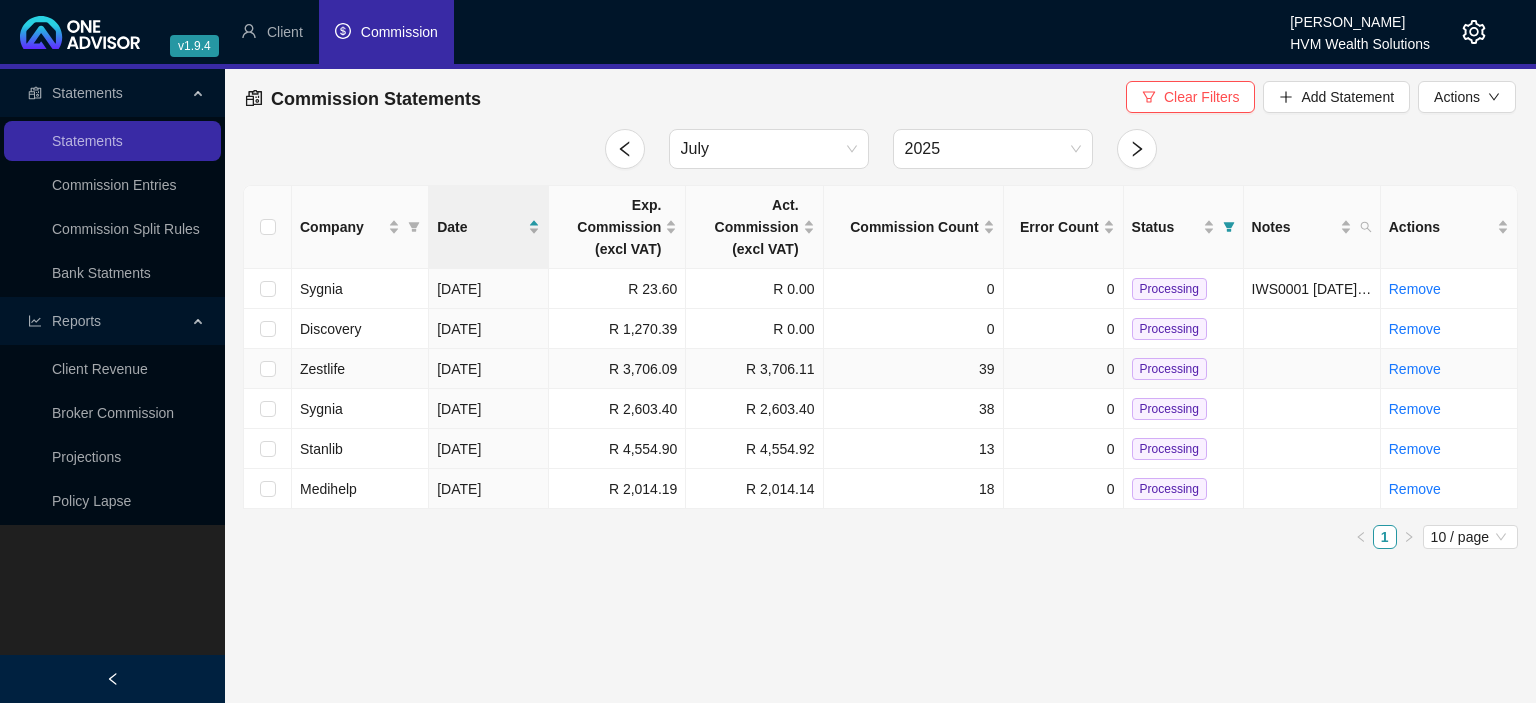 click on "Processing" at bounding box center (1169, 369) 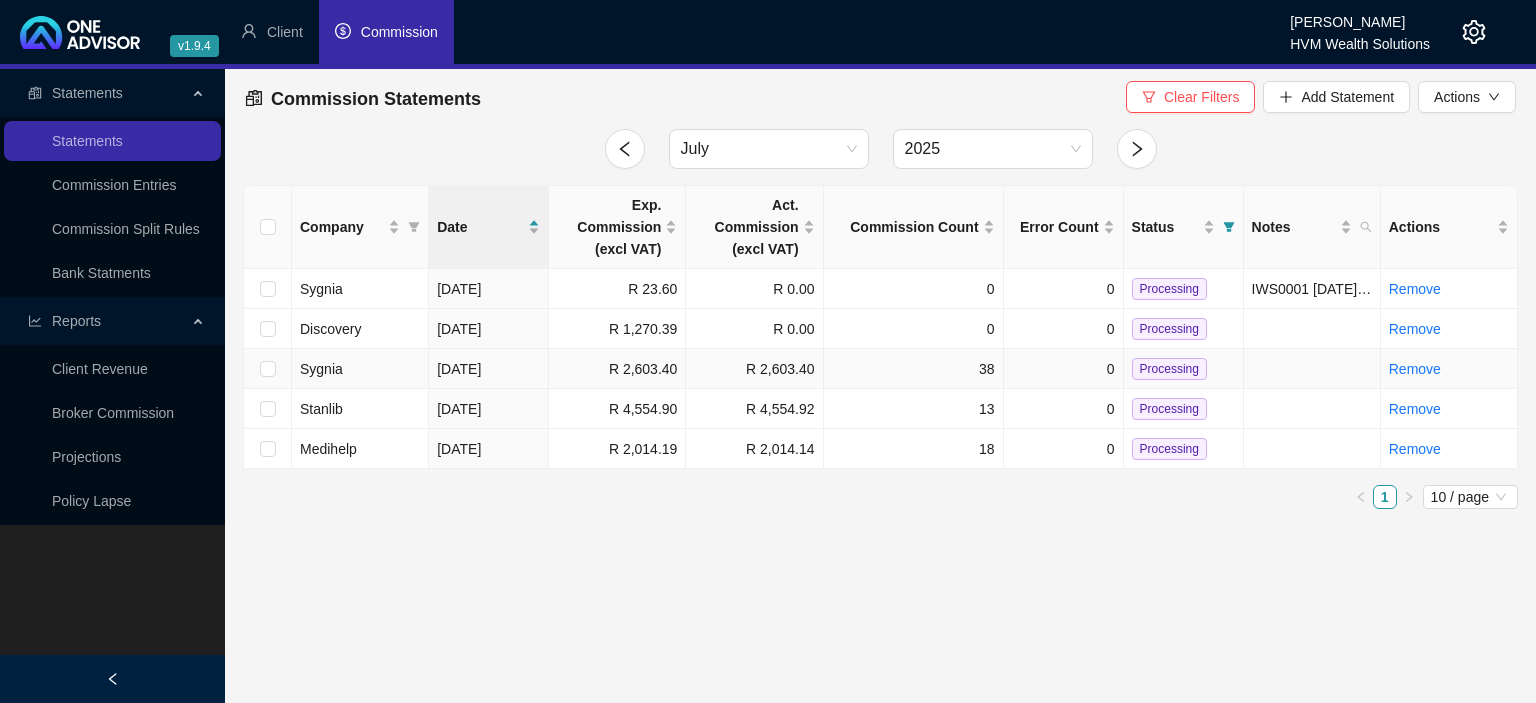 click on "Processing" at bounding box center [1169, 369] 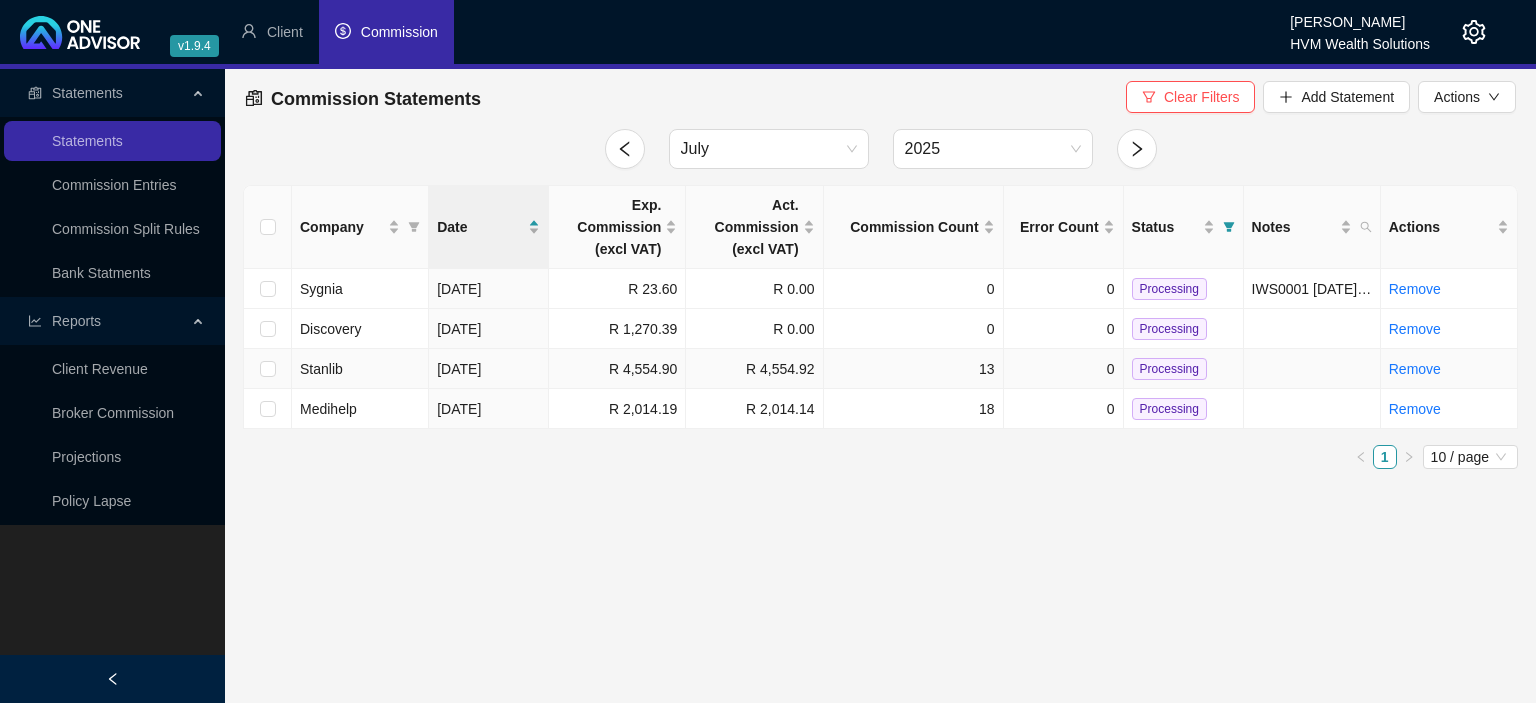 click on "Processing" at bounding box center [1169, 369] 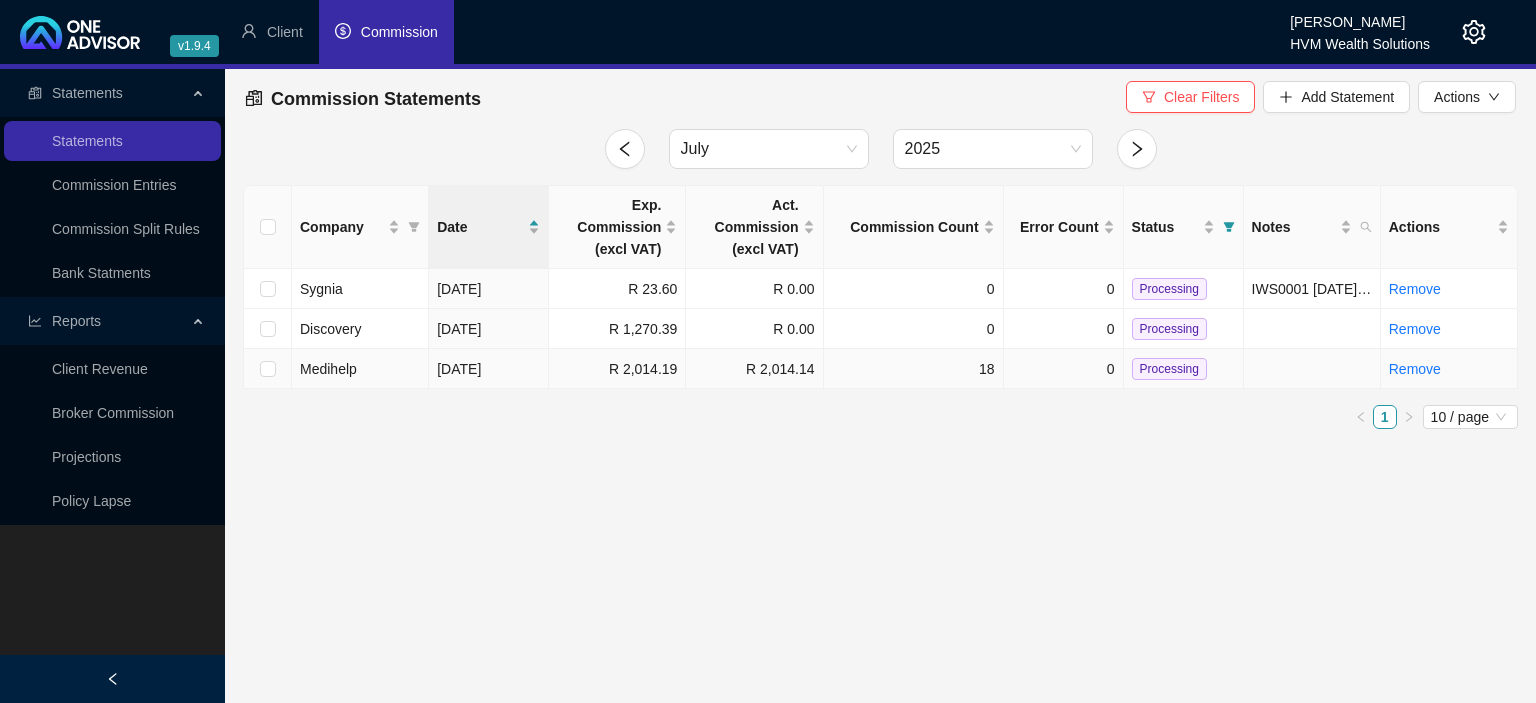 click on "Processing" at bounding box center [1169, 369] 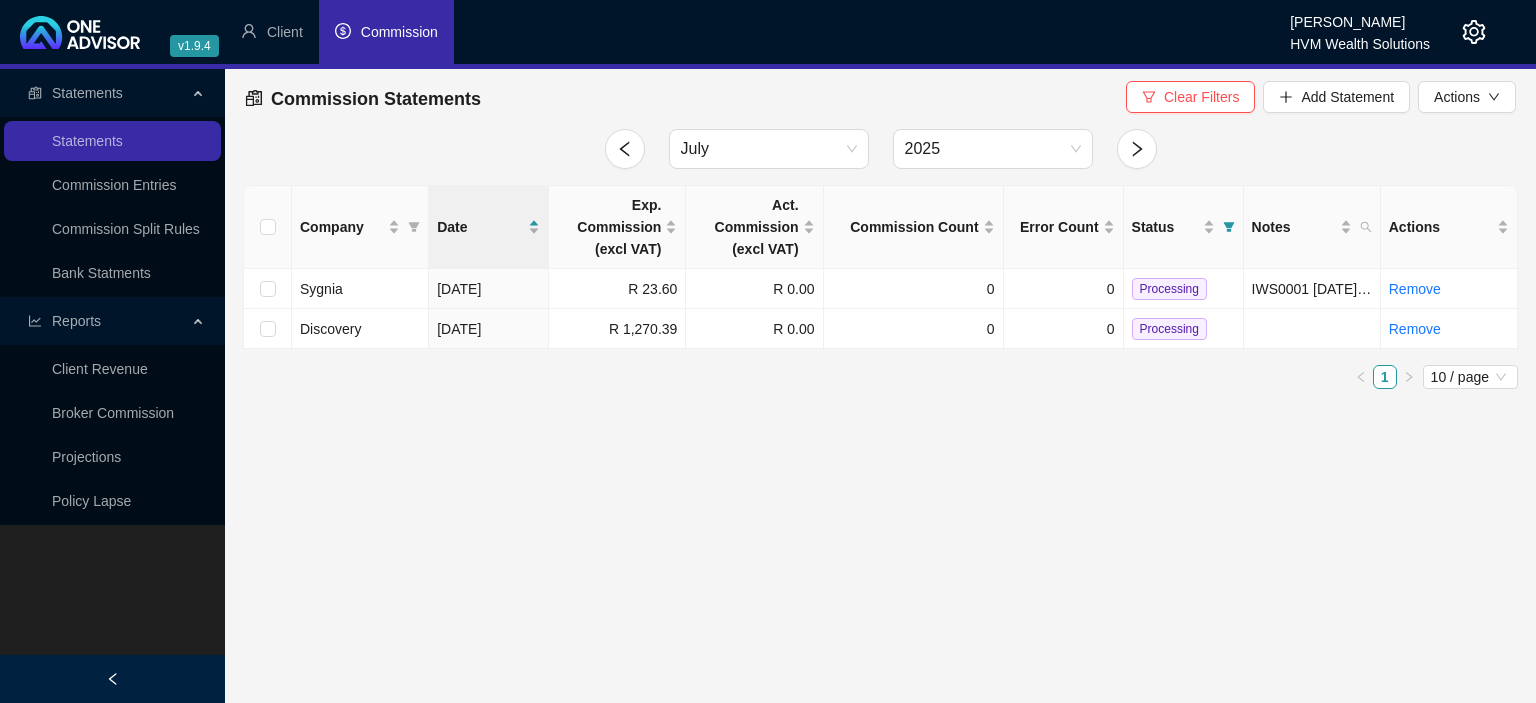 click 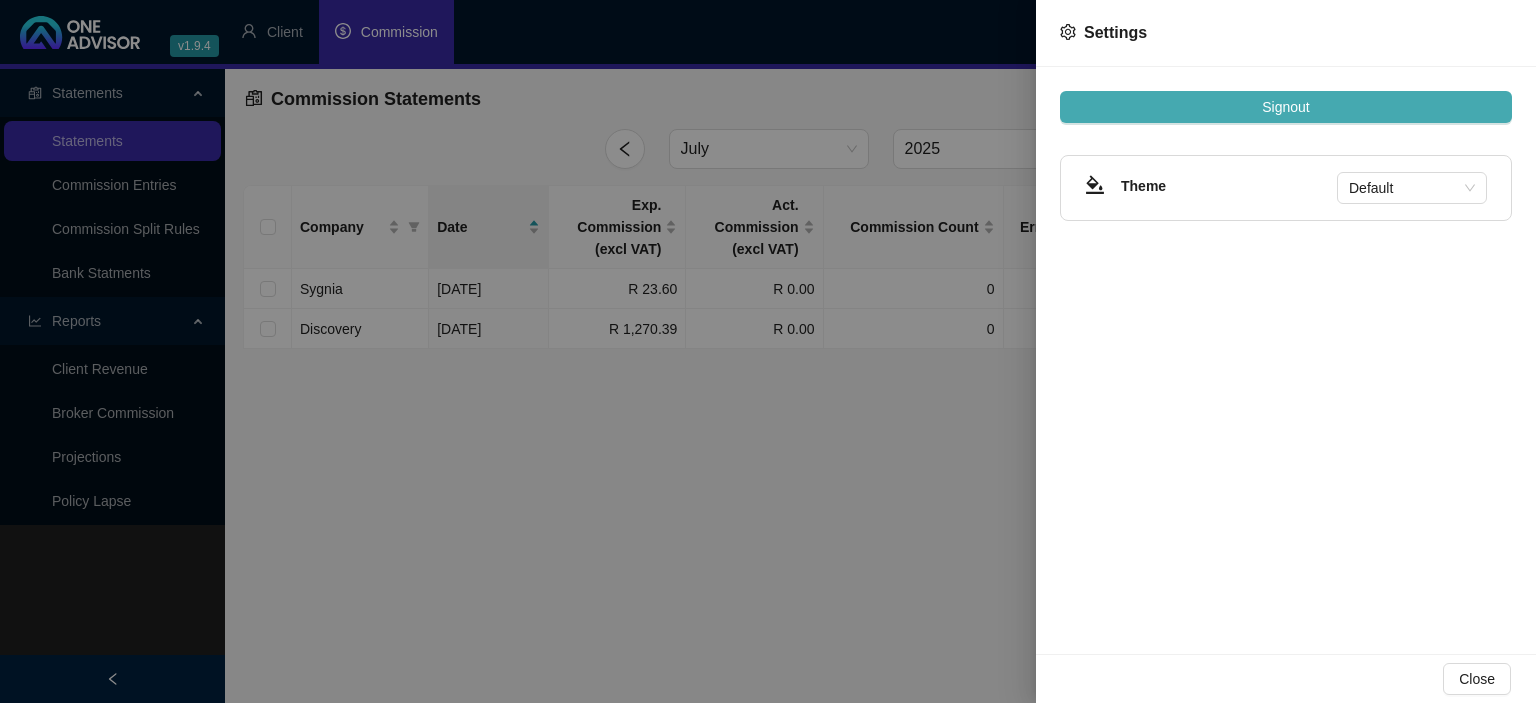 click on "Signout" at bounding box center (1286, 107) 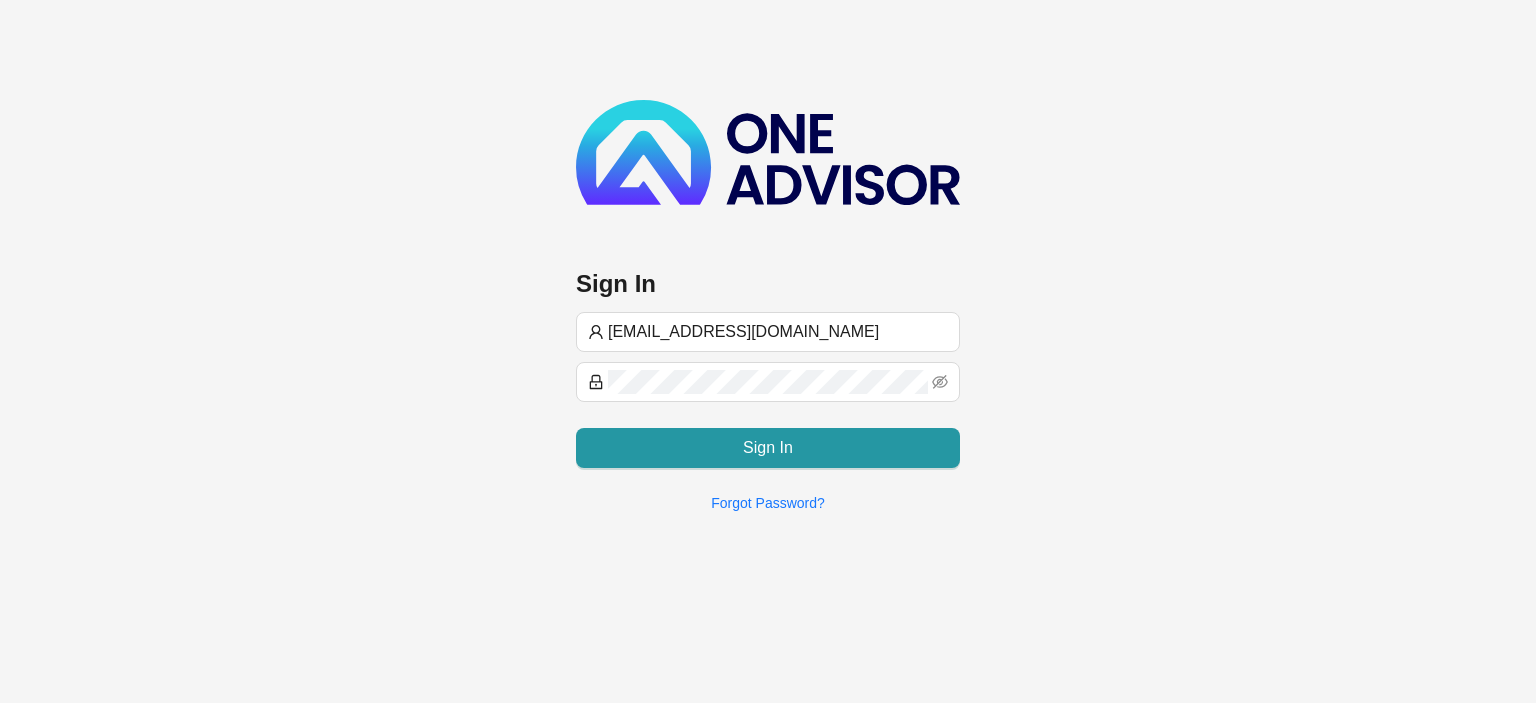 type on "[EMAIL_ADDRESS][DOMAIN_NAME]" 